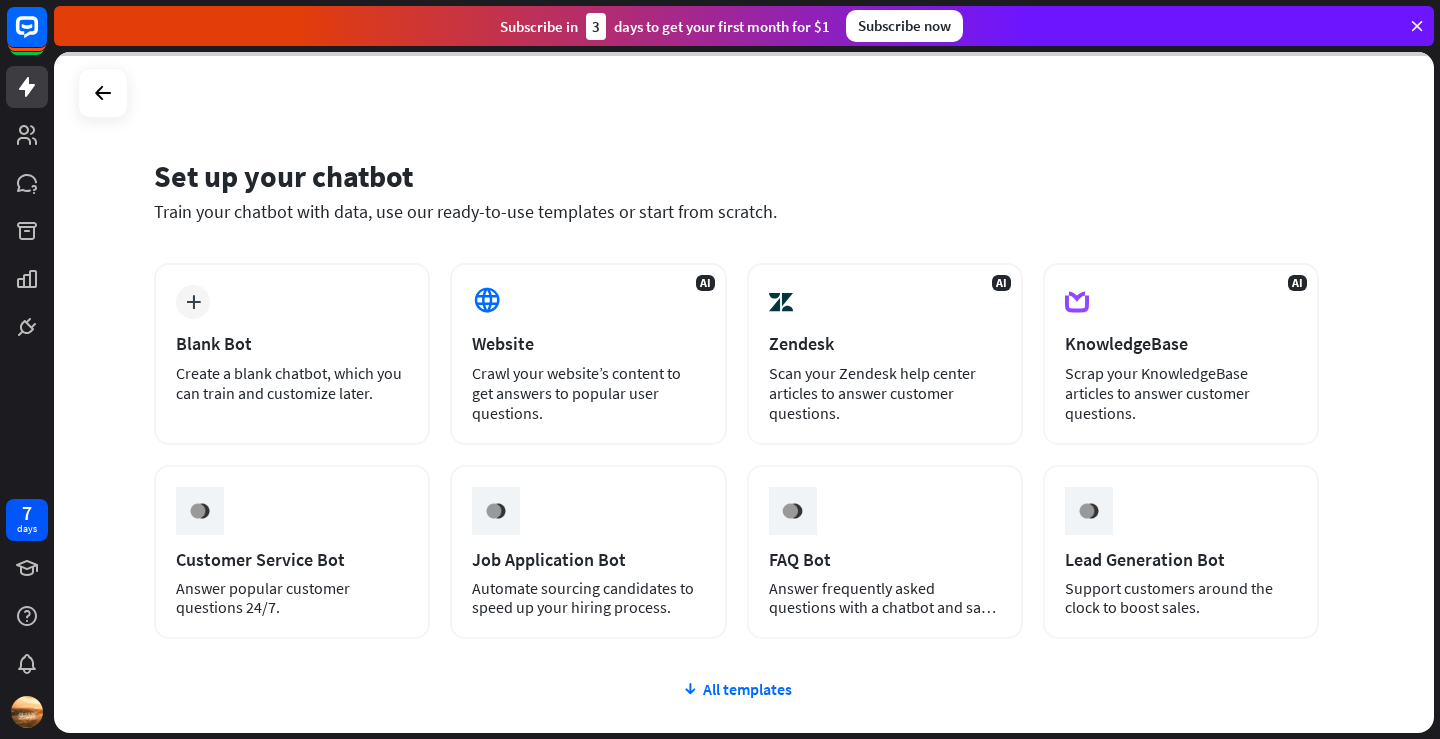 scroll, scrollTop: 0, scrollLeft: 0, axis: both 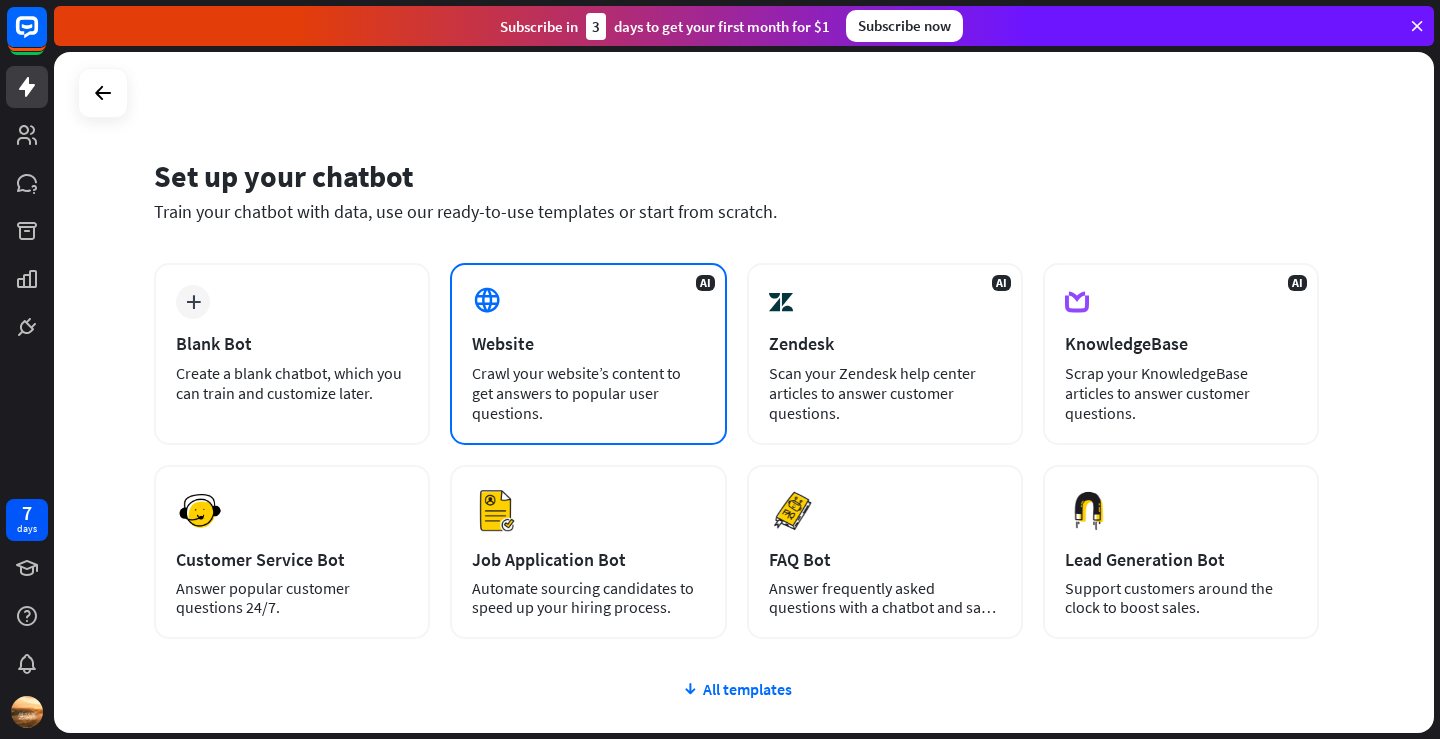 click on "Website" at bounding box center (588, 343) 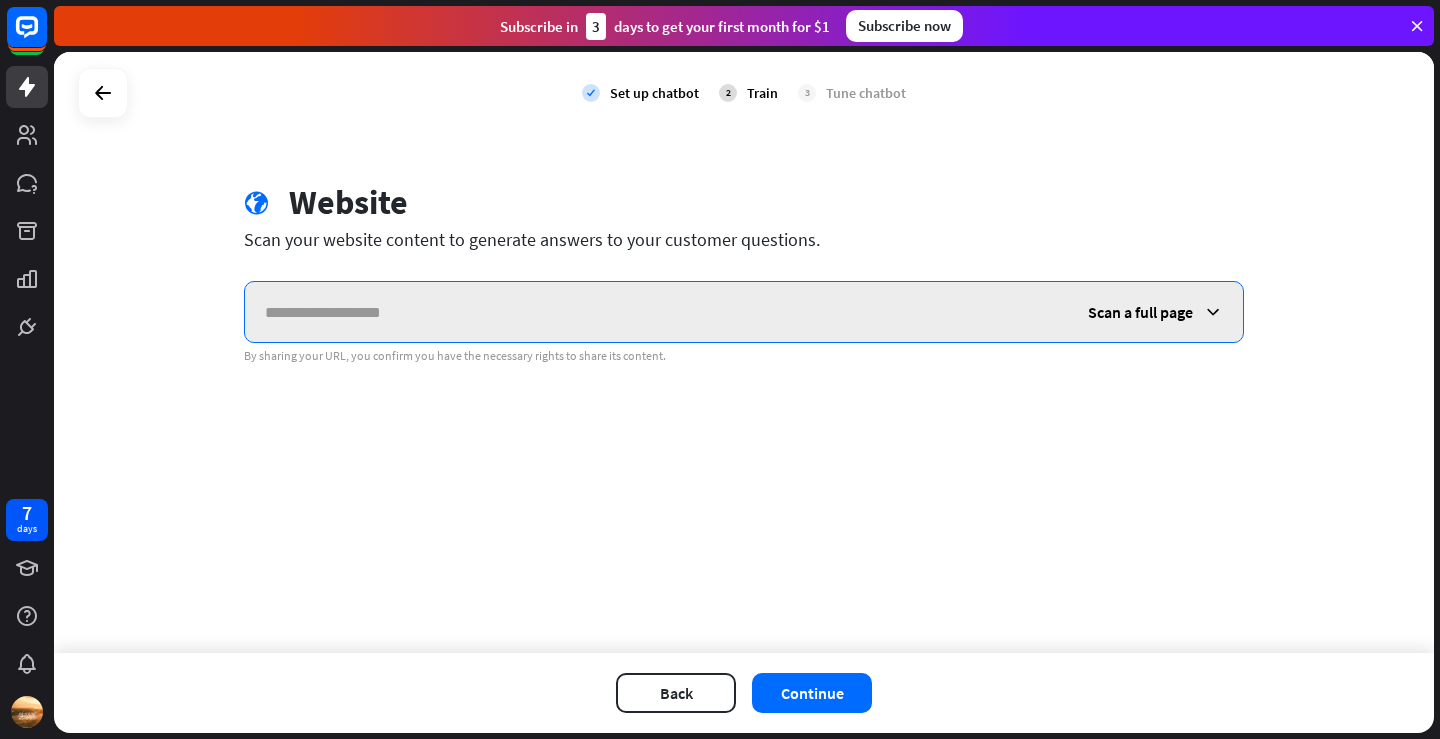 click at bounding box center (656, 312) 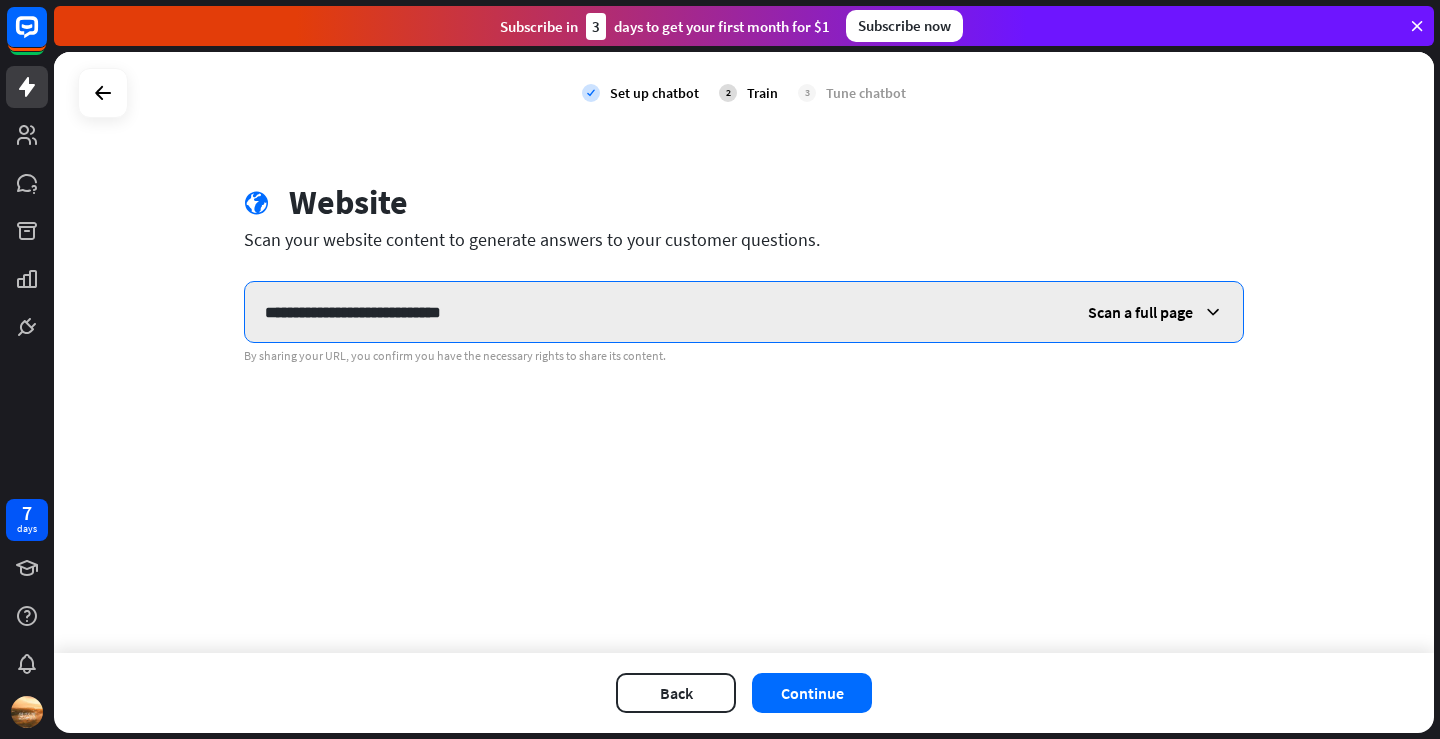 type on "**********" 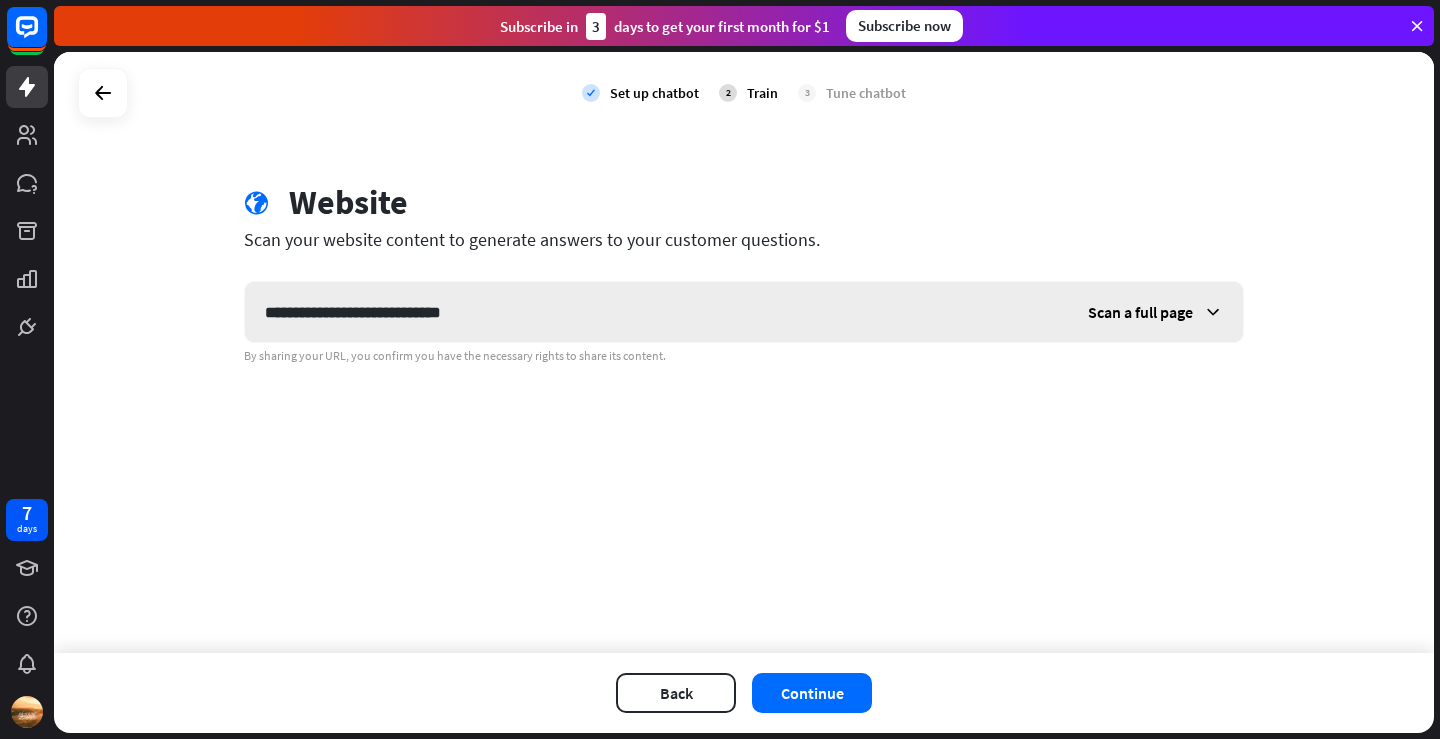 click on "Scan a full page" at bounding box center [1140, 312] 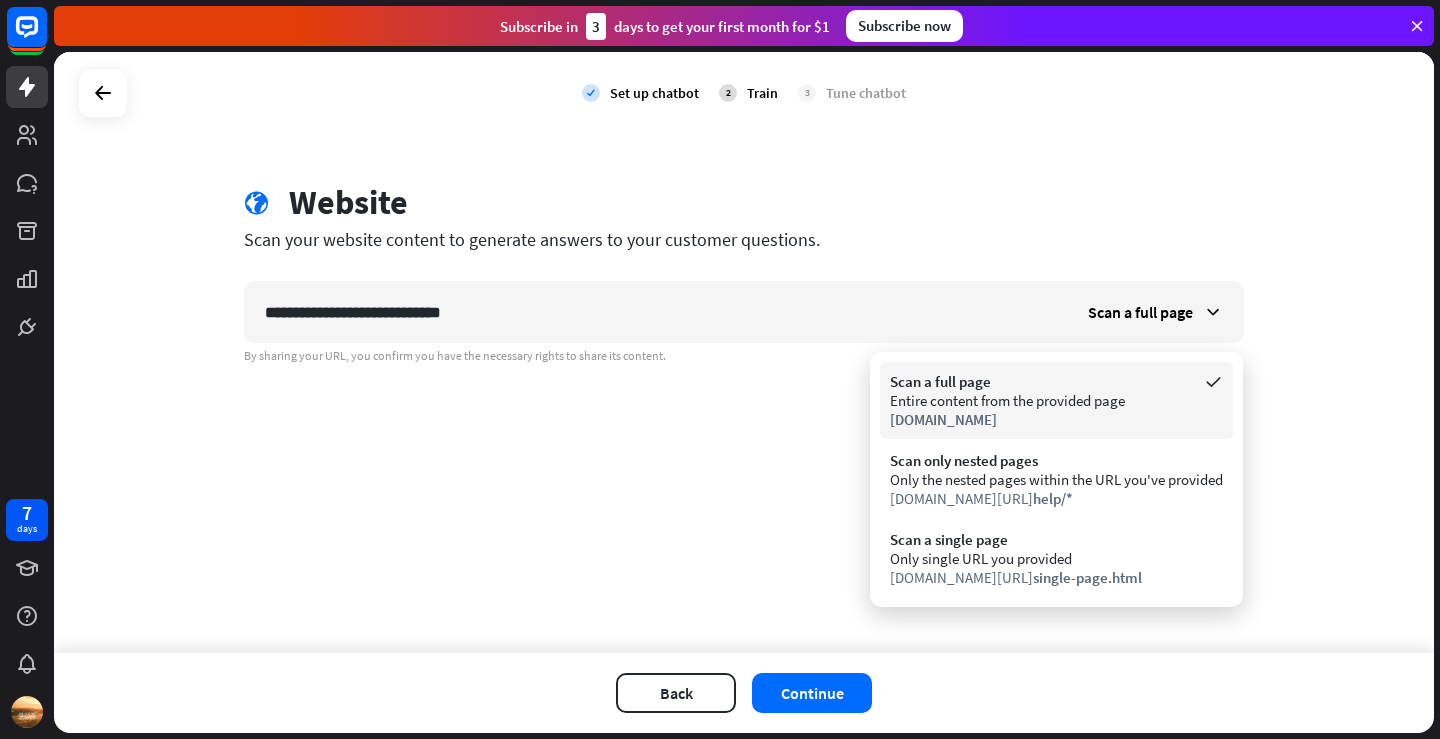 click on "Scan a full page" at bounding box center (1056, 381) 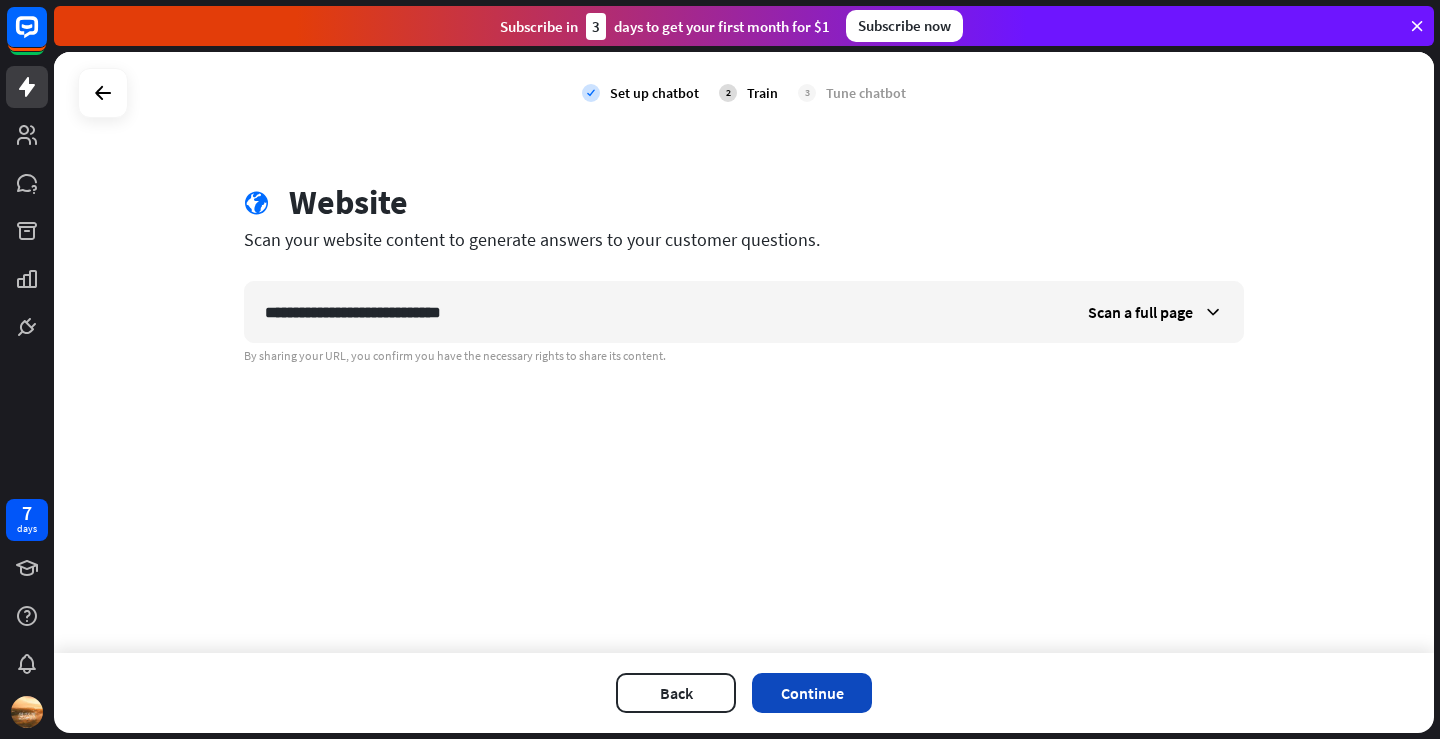 click on "Continue" at bounding box center (812, 693) 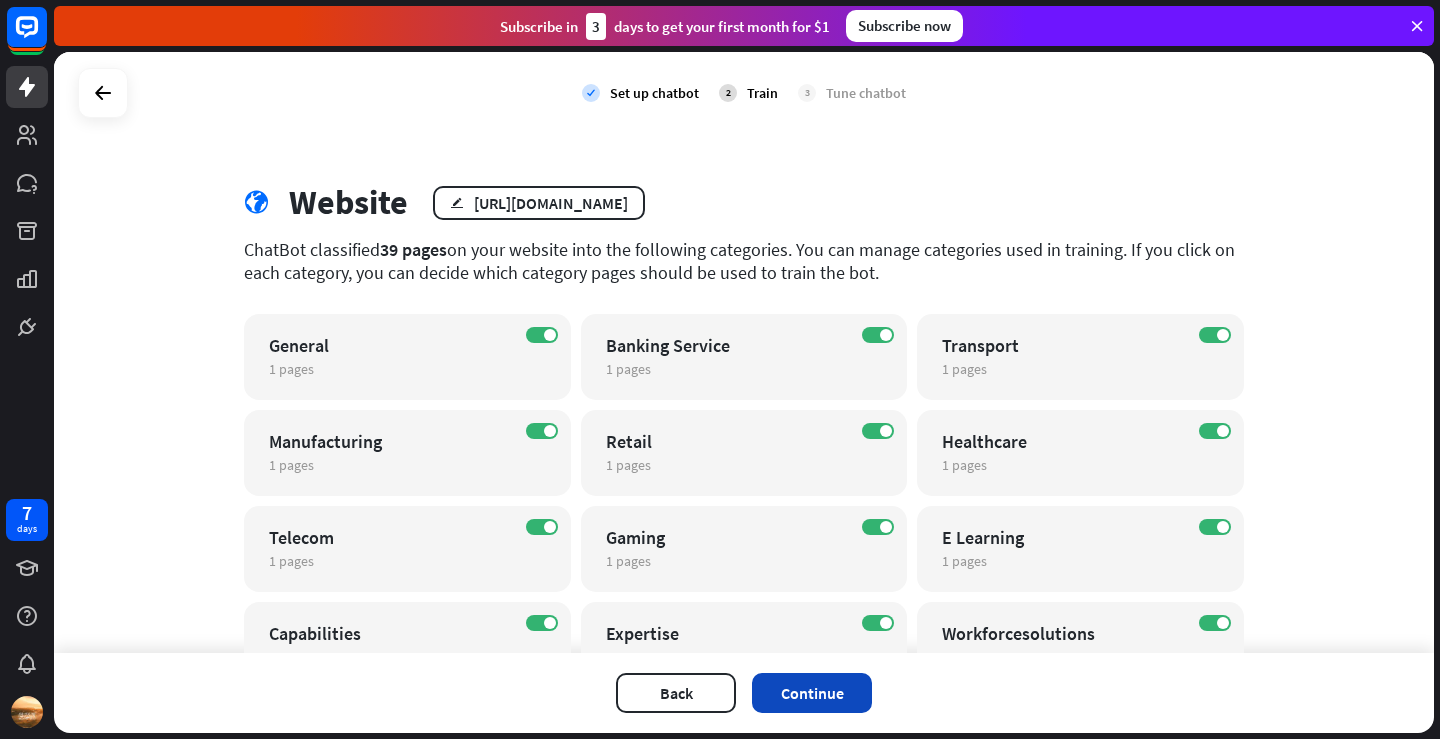 click on "Continue" at bounding box center [812, 693] 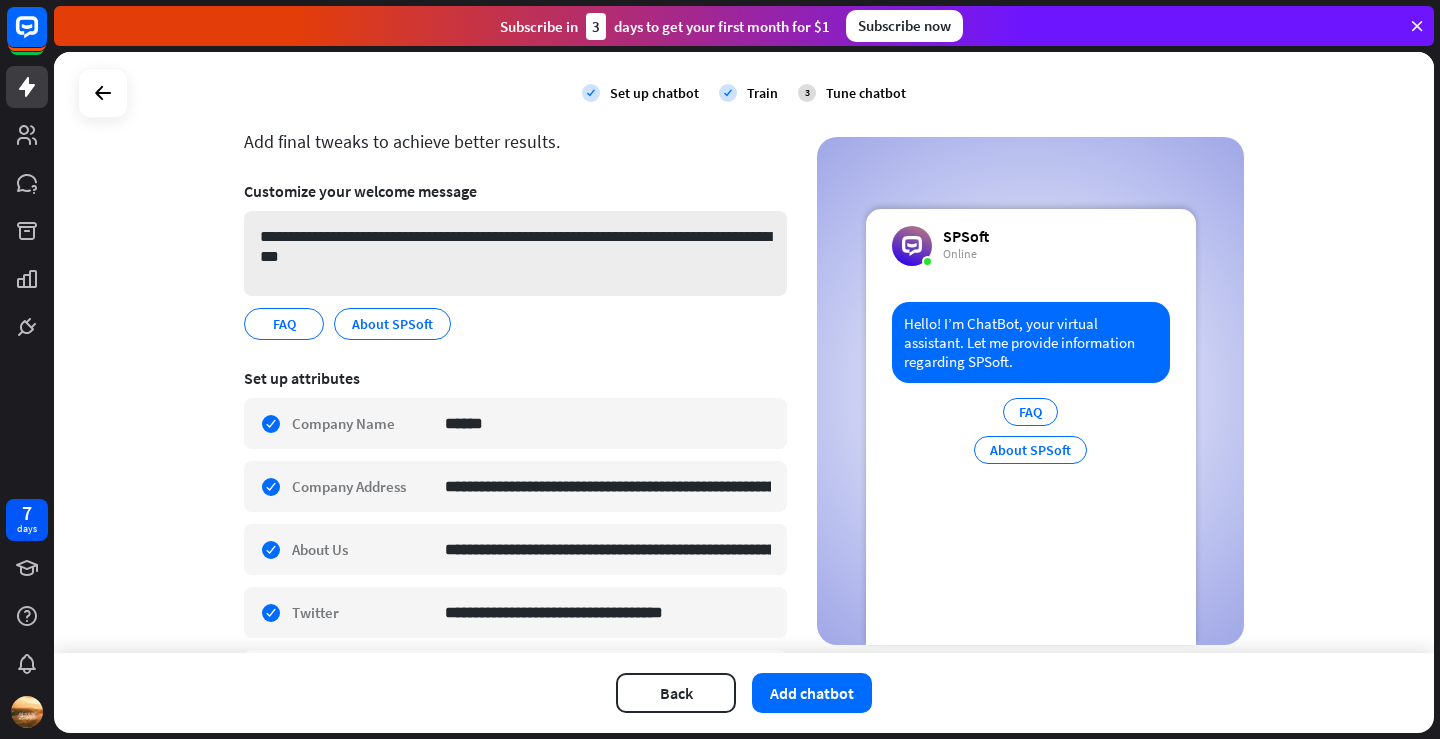 scroll, scrollTop: 200, scrollLeft: 0, axis: vertical 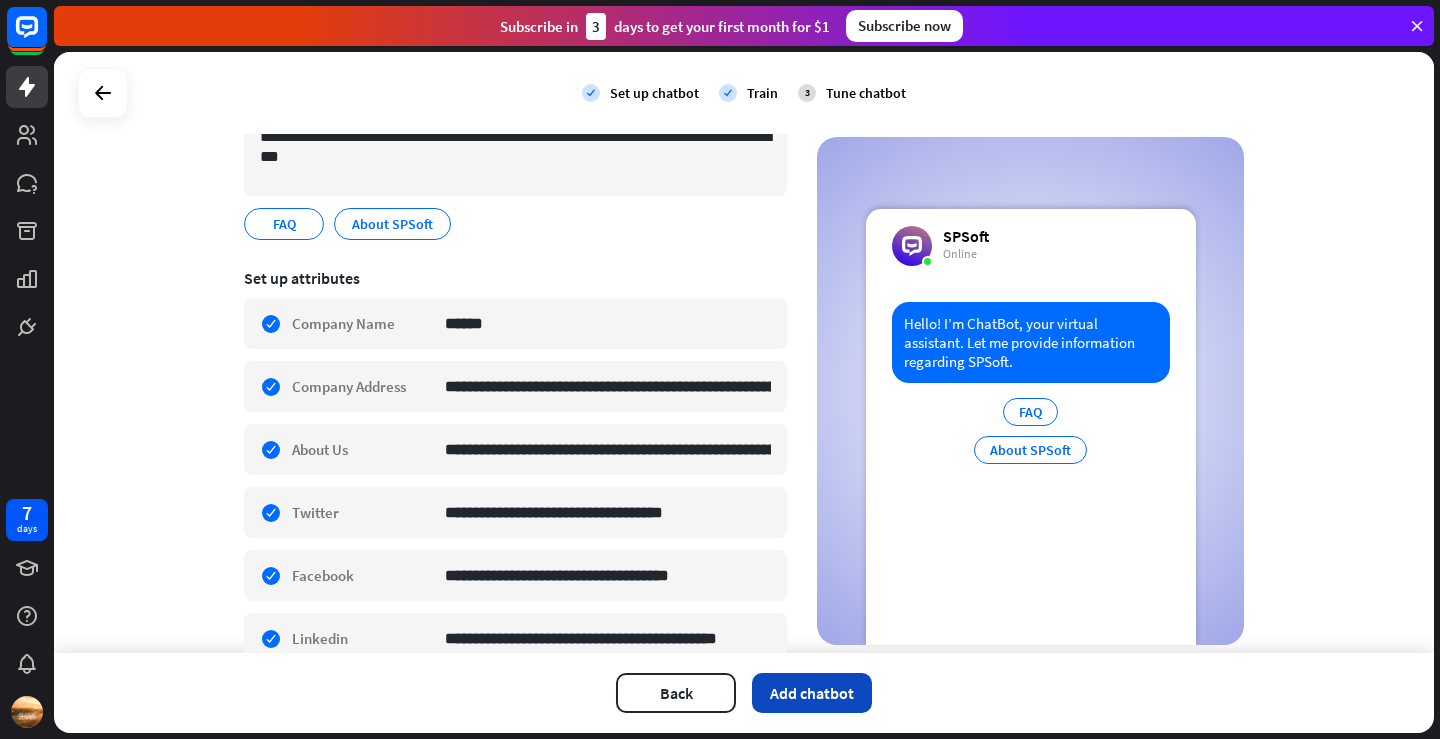 click on "Add chatbot" at bounding box center [812, 693] 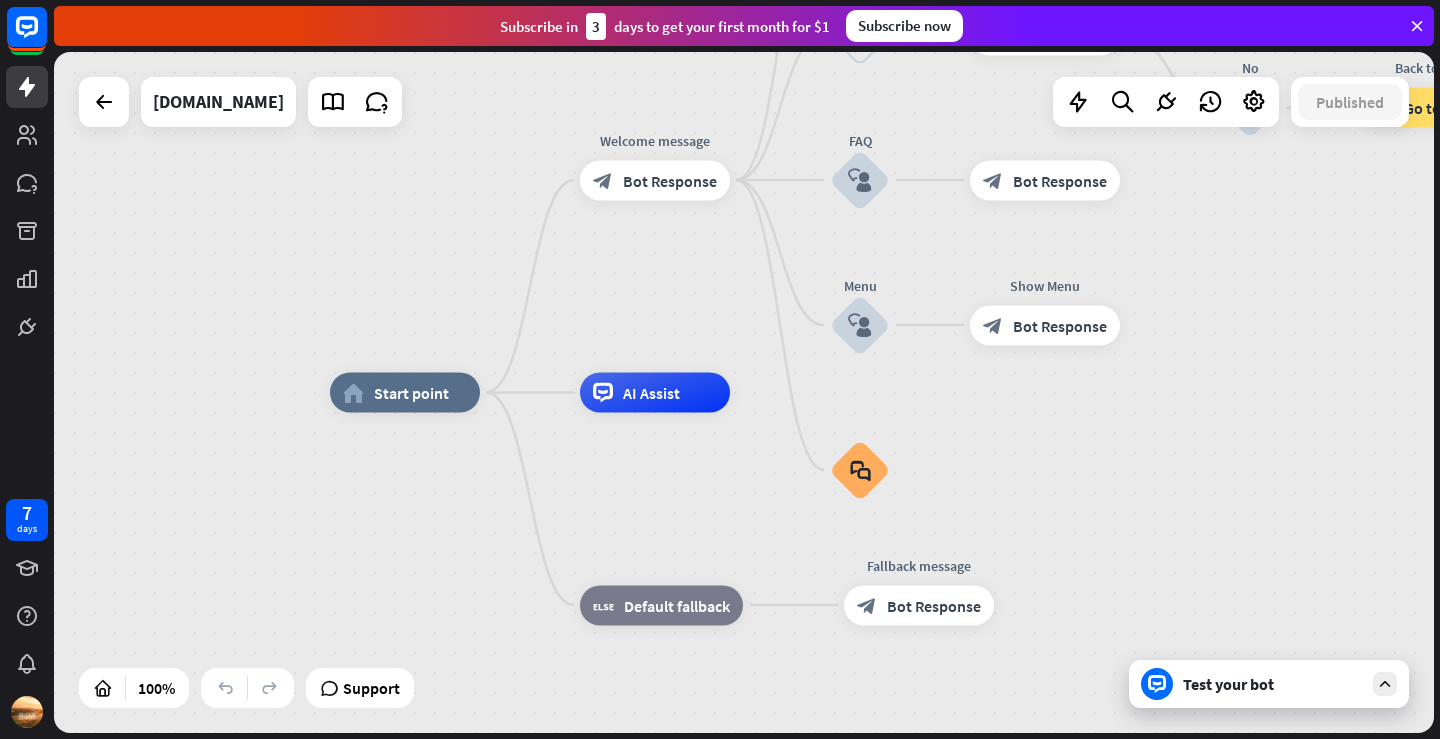 click on "Test your bot" at bounding box center [1273, 684] 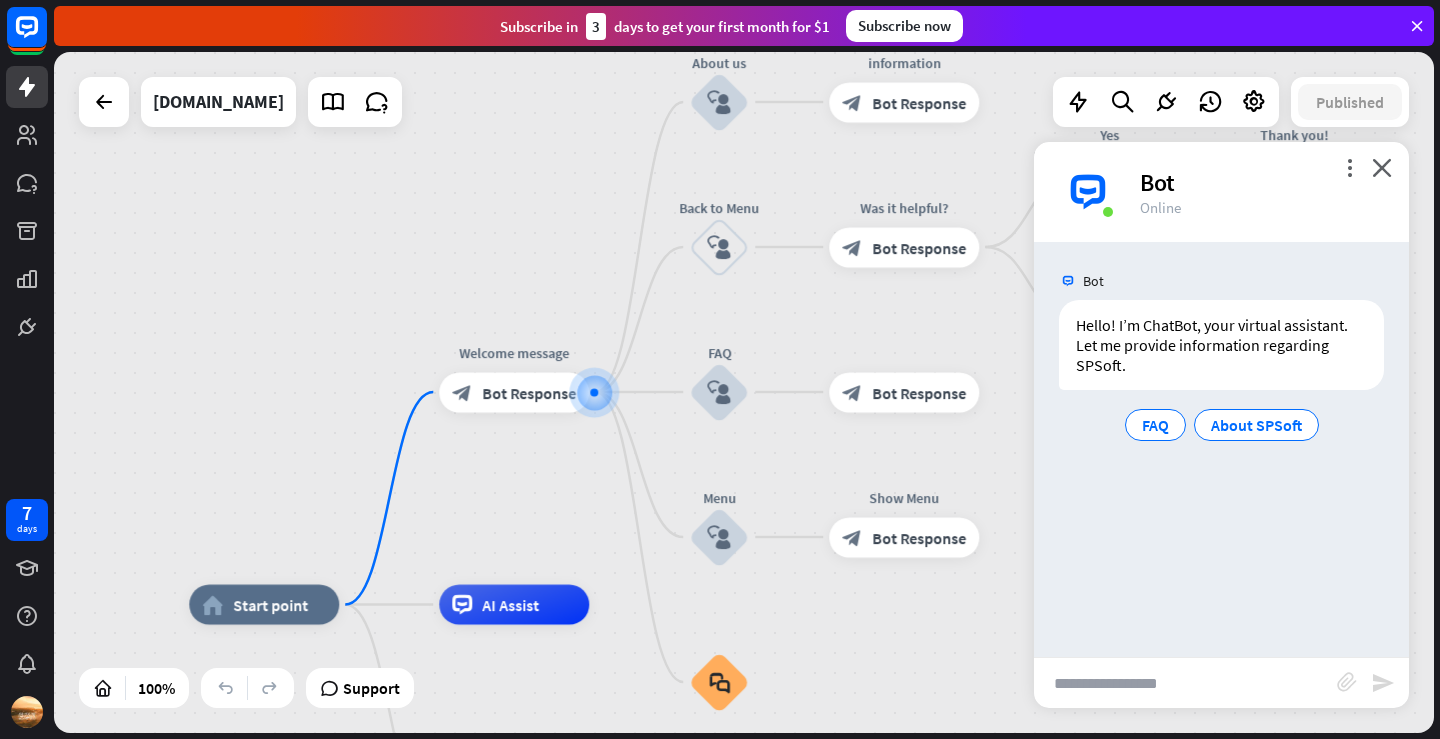 click at bounding box center (1185, 683) 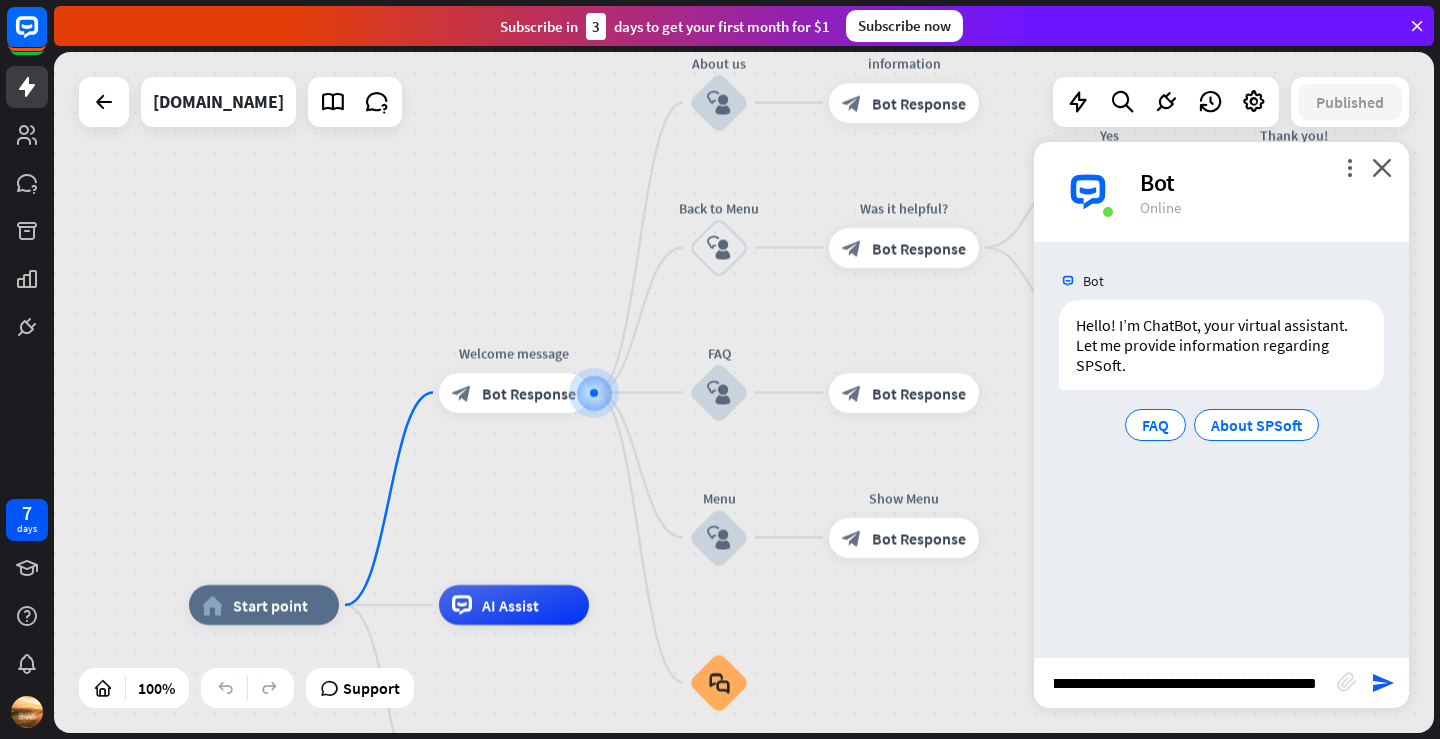 type on "**********" 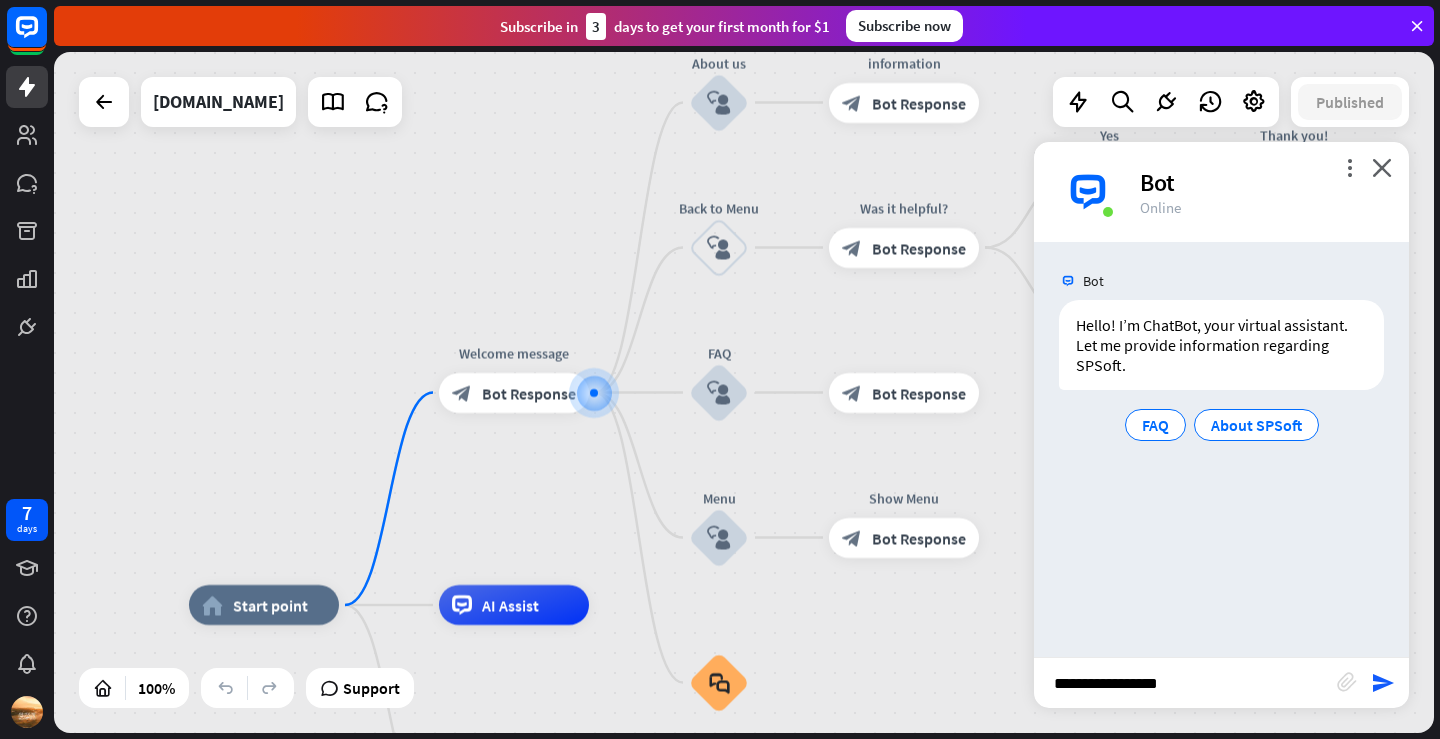scroll, scrollTop: 0, scrollLeft: 0, axis: both 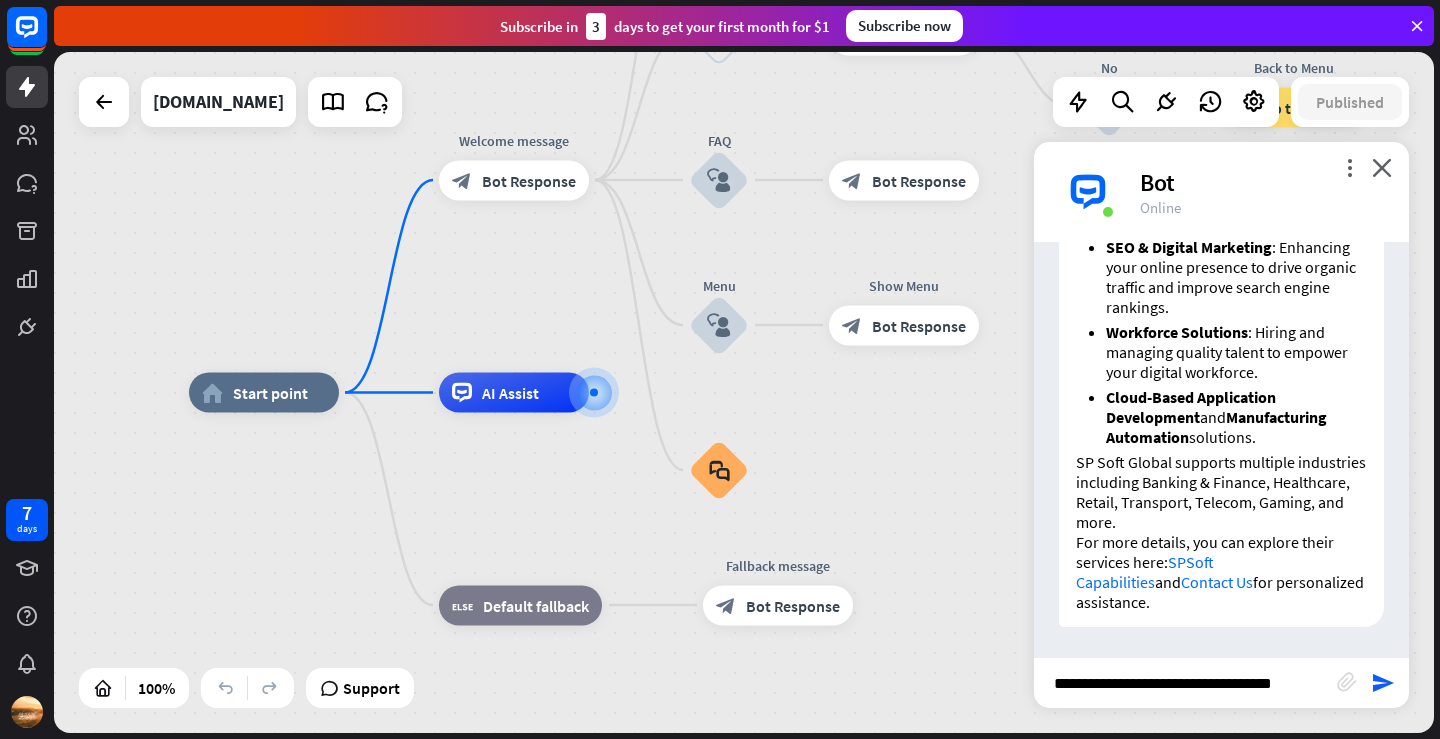 type on "**********" 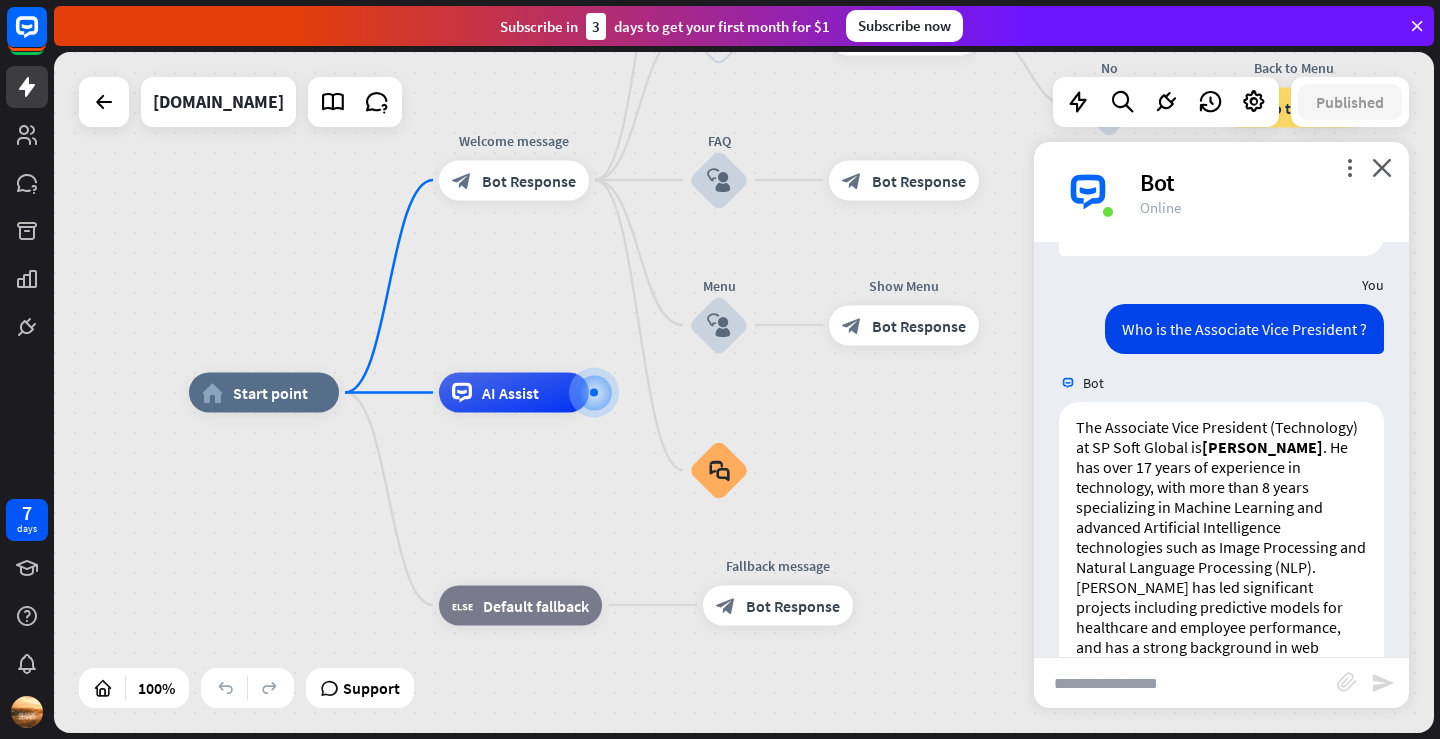 scroll, scrollTop: 1285, scrollLeft: 0, axis: vertical 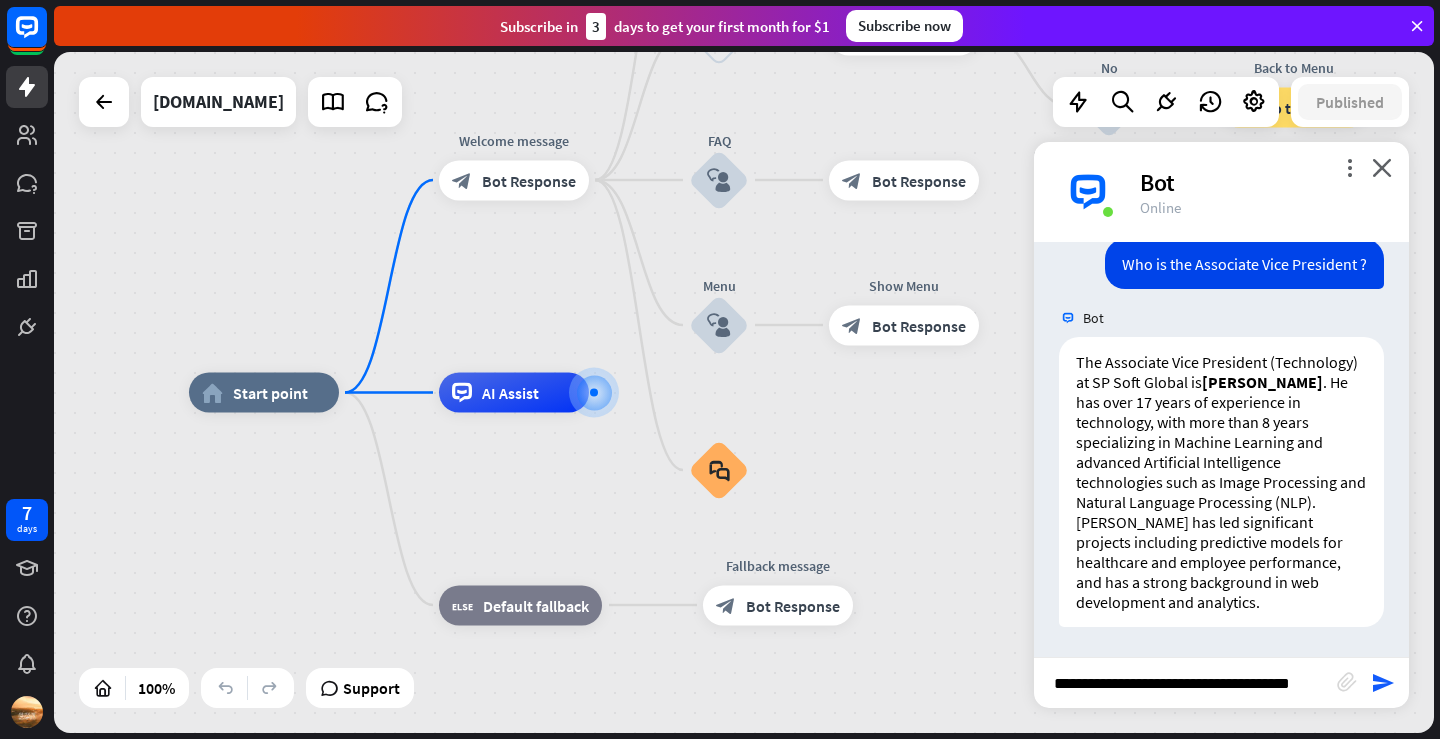 type on "**********" 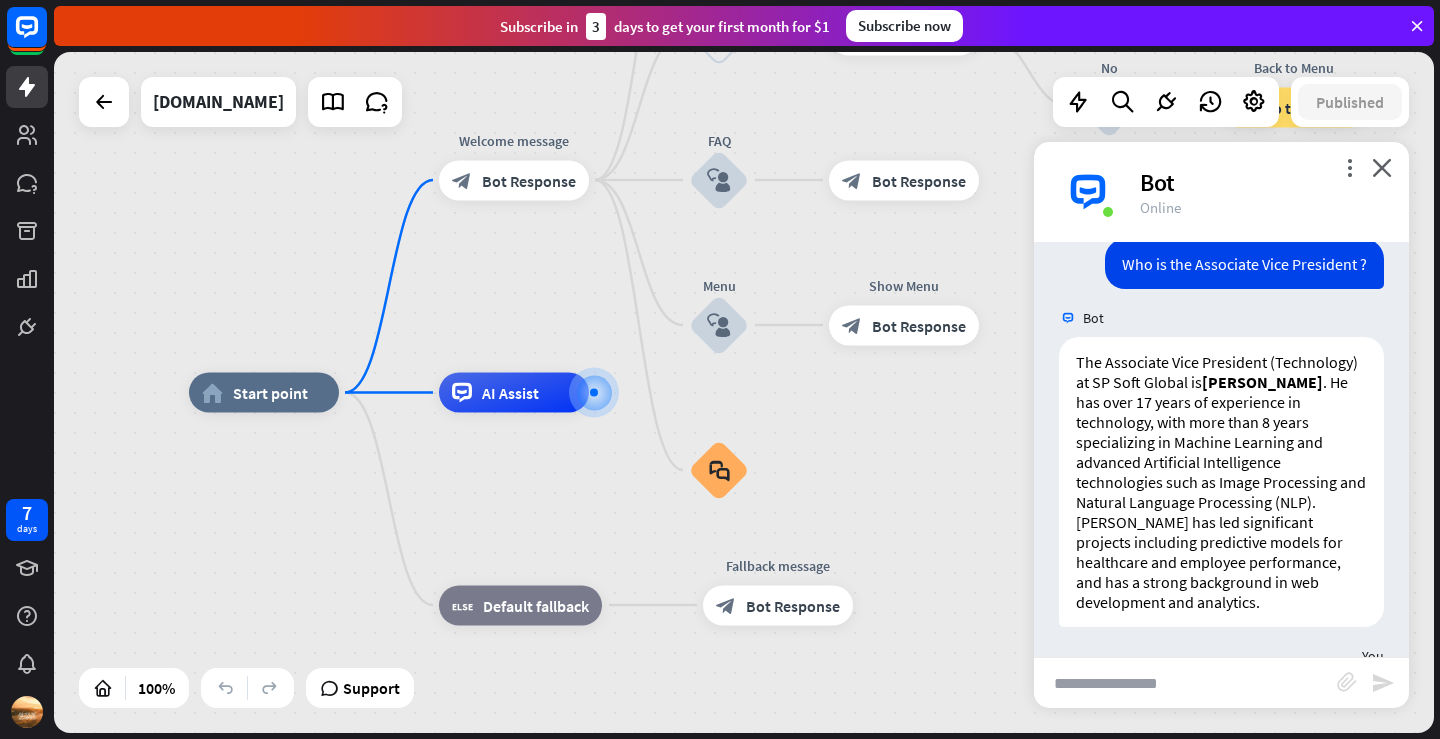 scroll, scrollTop: 0, scrollLeft: 0, axis: both 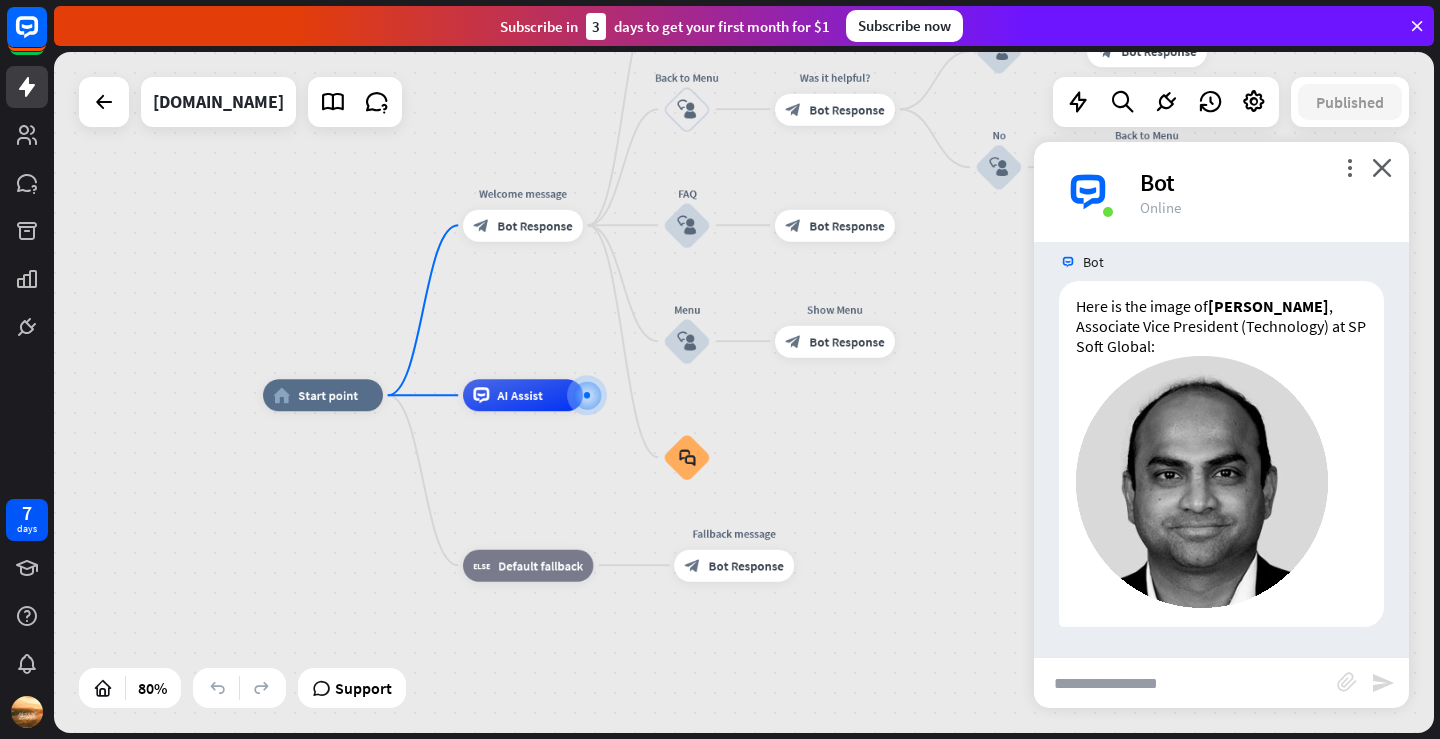 click at bounding box center [1185, 683] 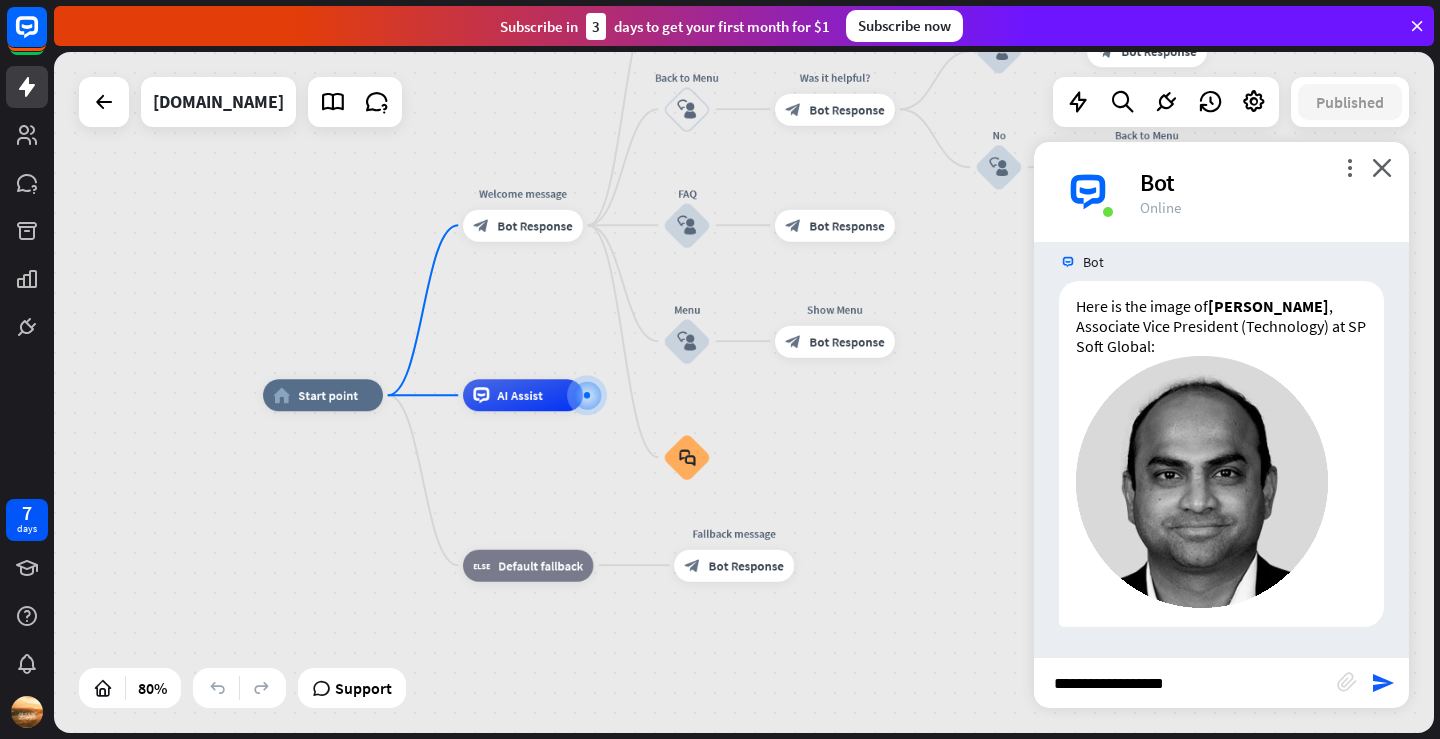 type on "**********" 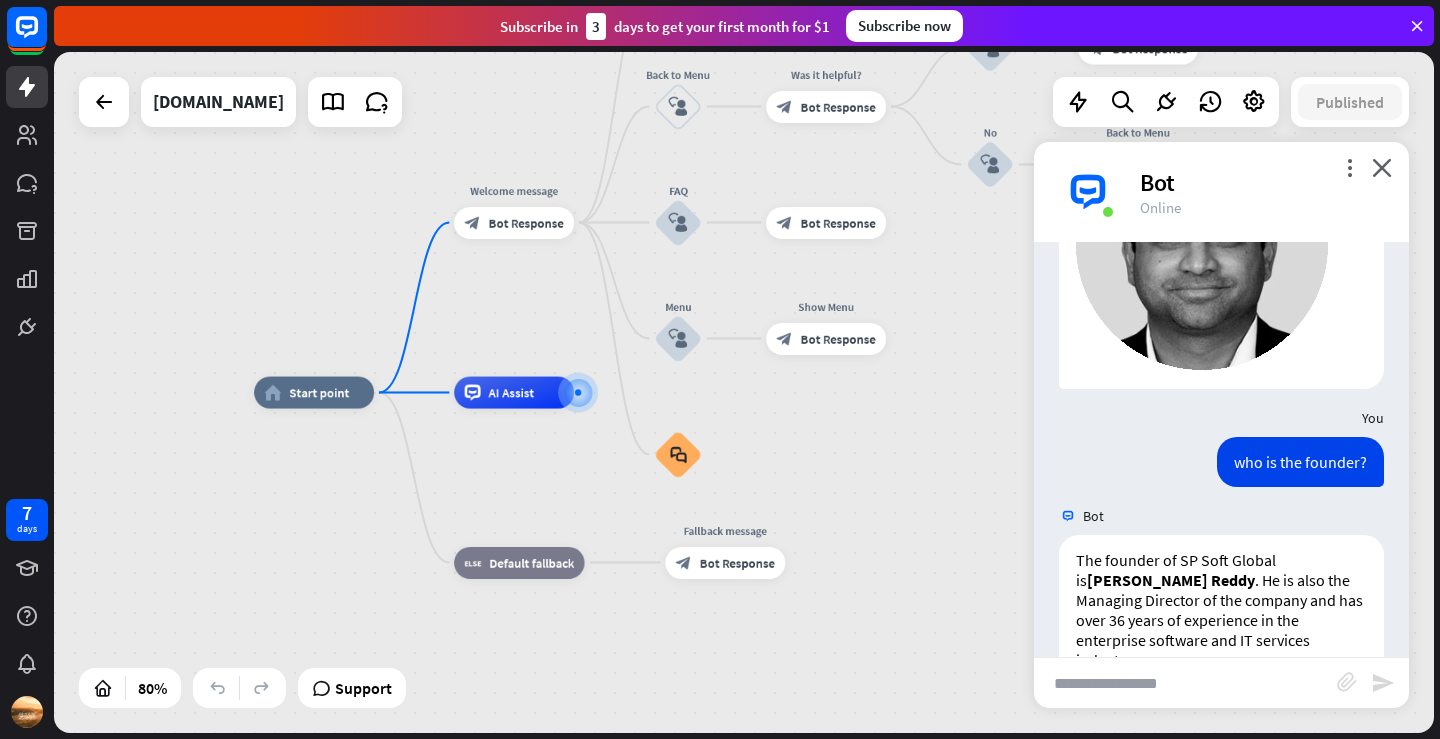 scroll, scrollTop: 2053, scrollLeft: 0, axis: vertical 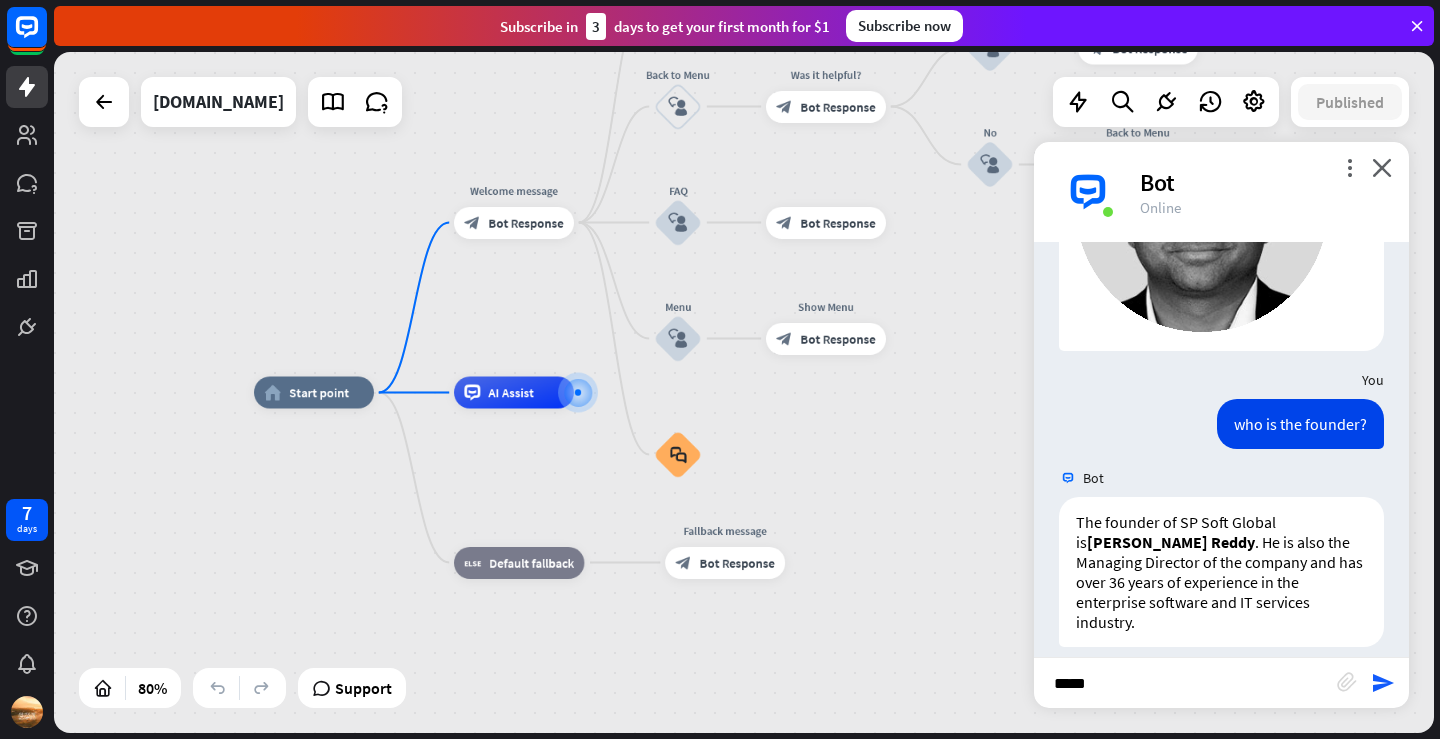 type on "******" 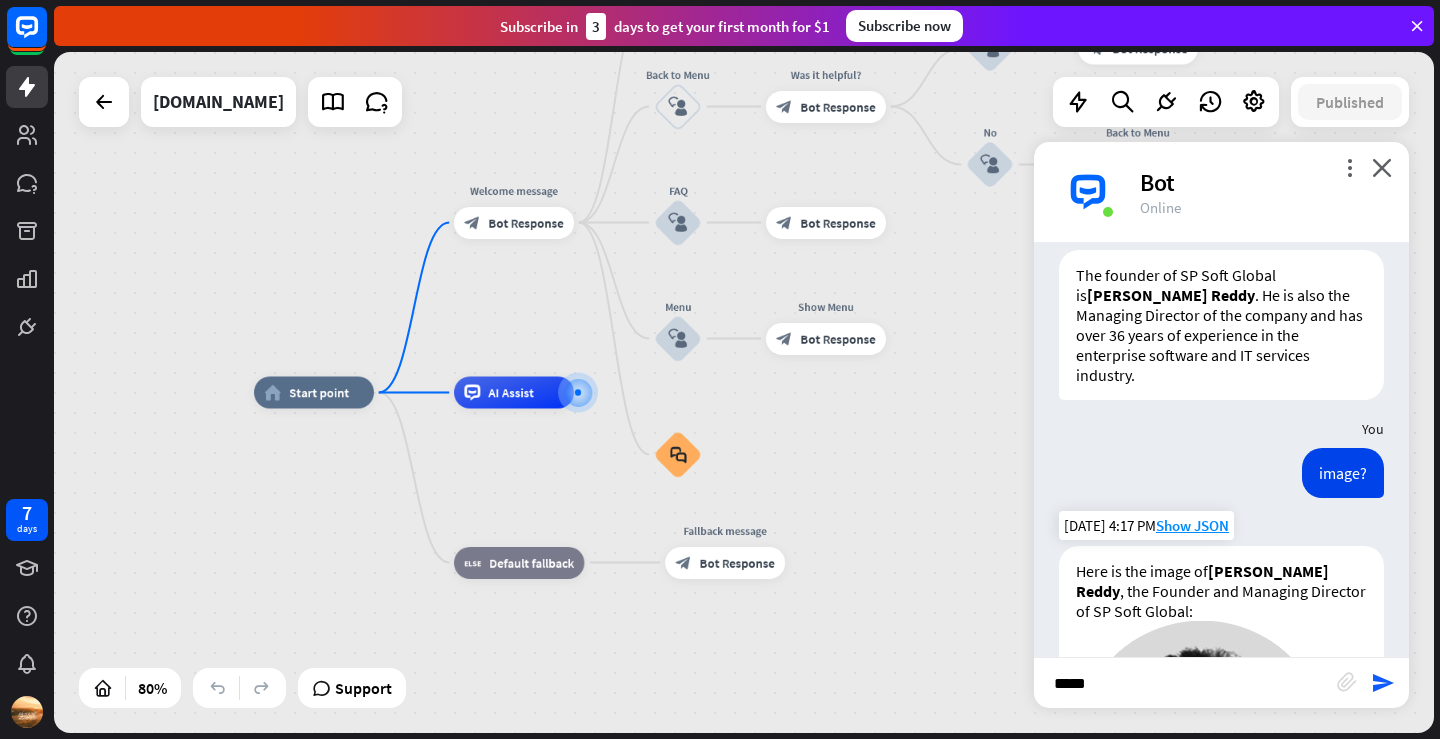 scroll, scrollTop: 2545, scrollLeft: 0, axis: vertical 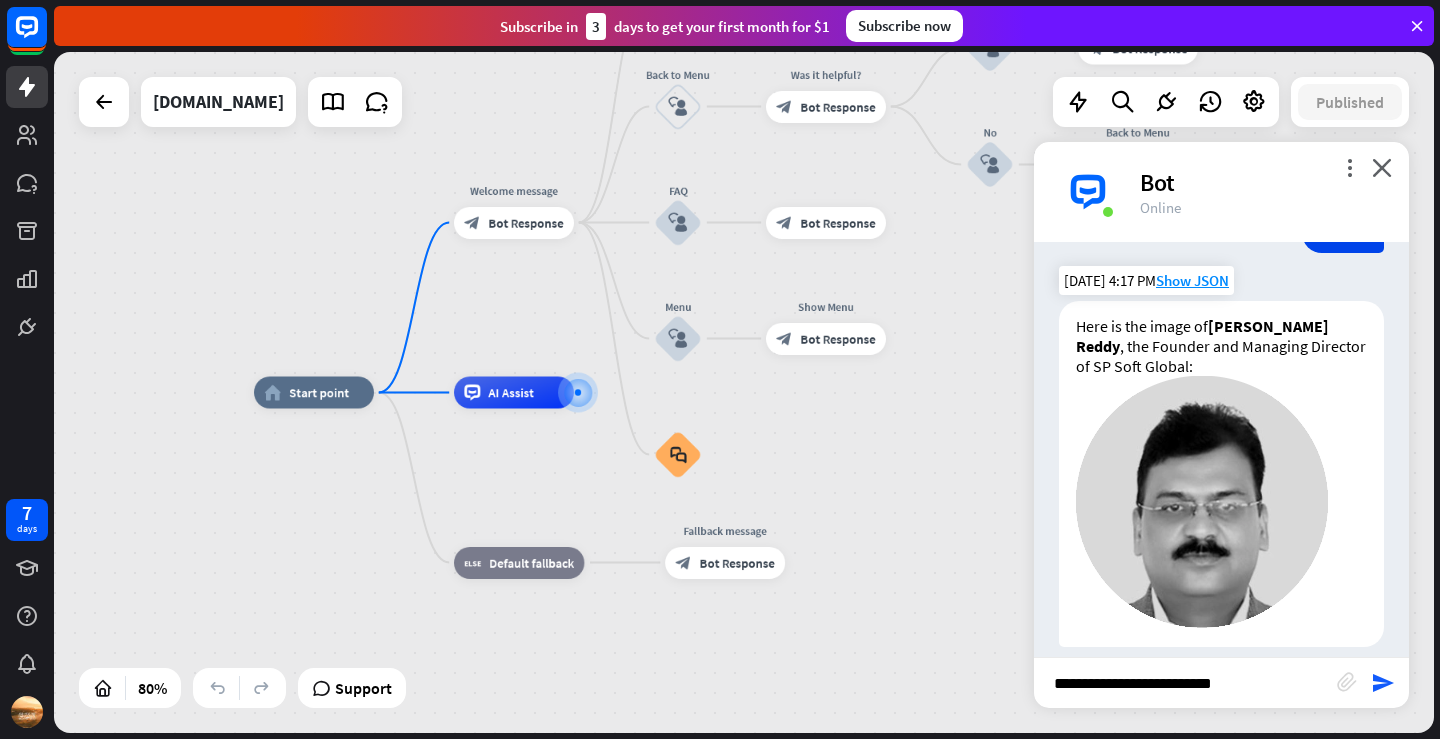 type on "**********" 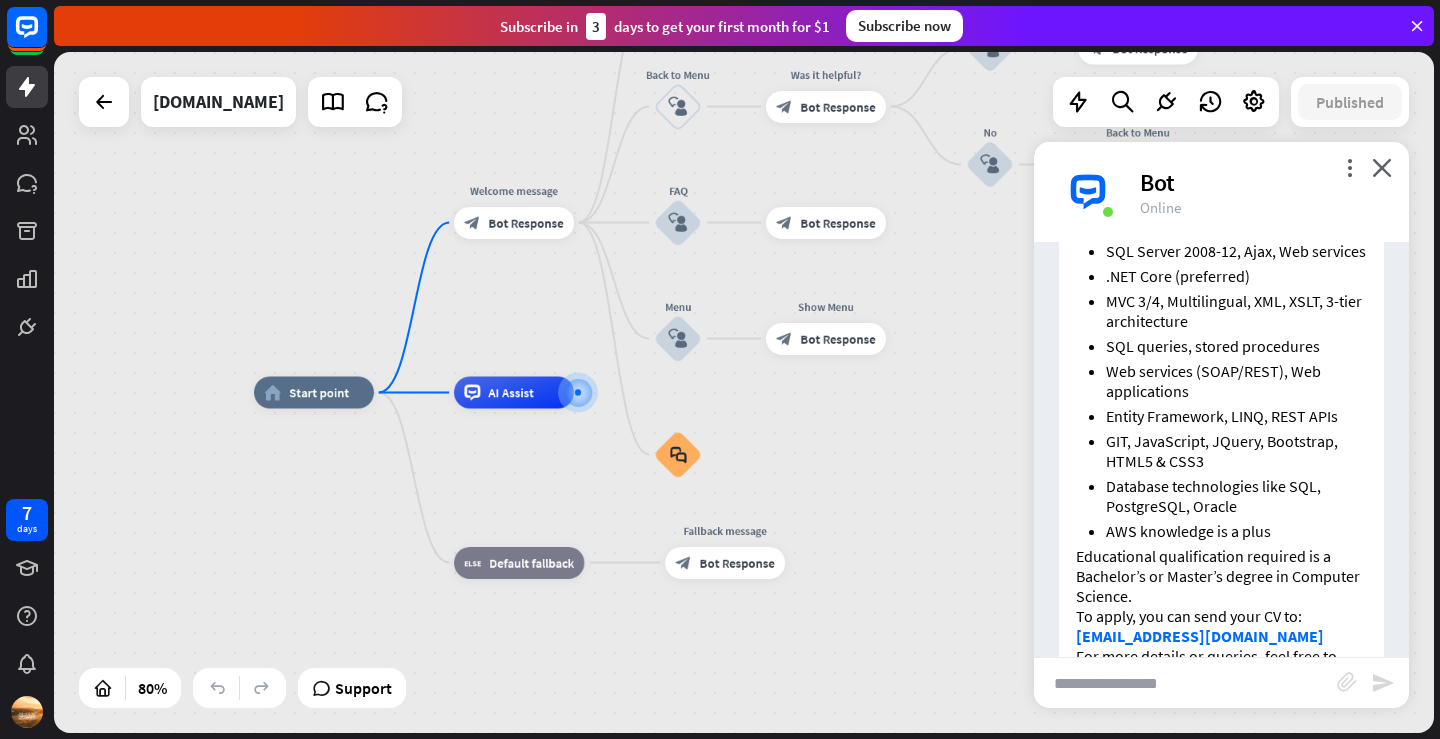 scroll, scrollTop: 3276, scrollLeft: 0, axis: vertical 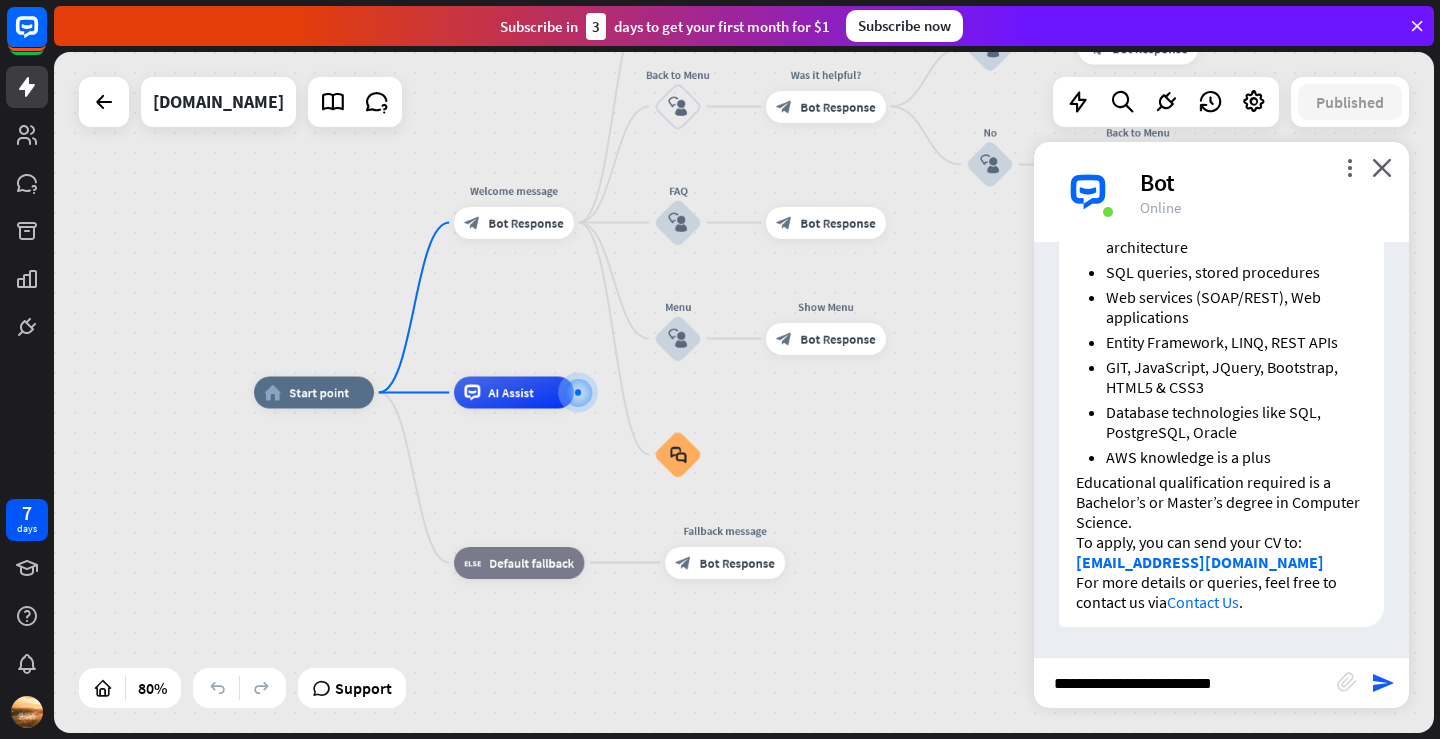 type on "**********" 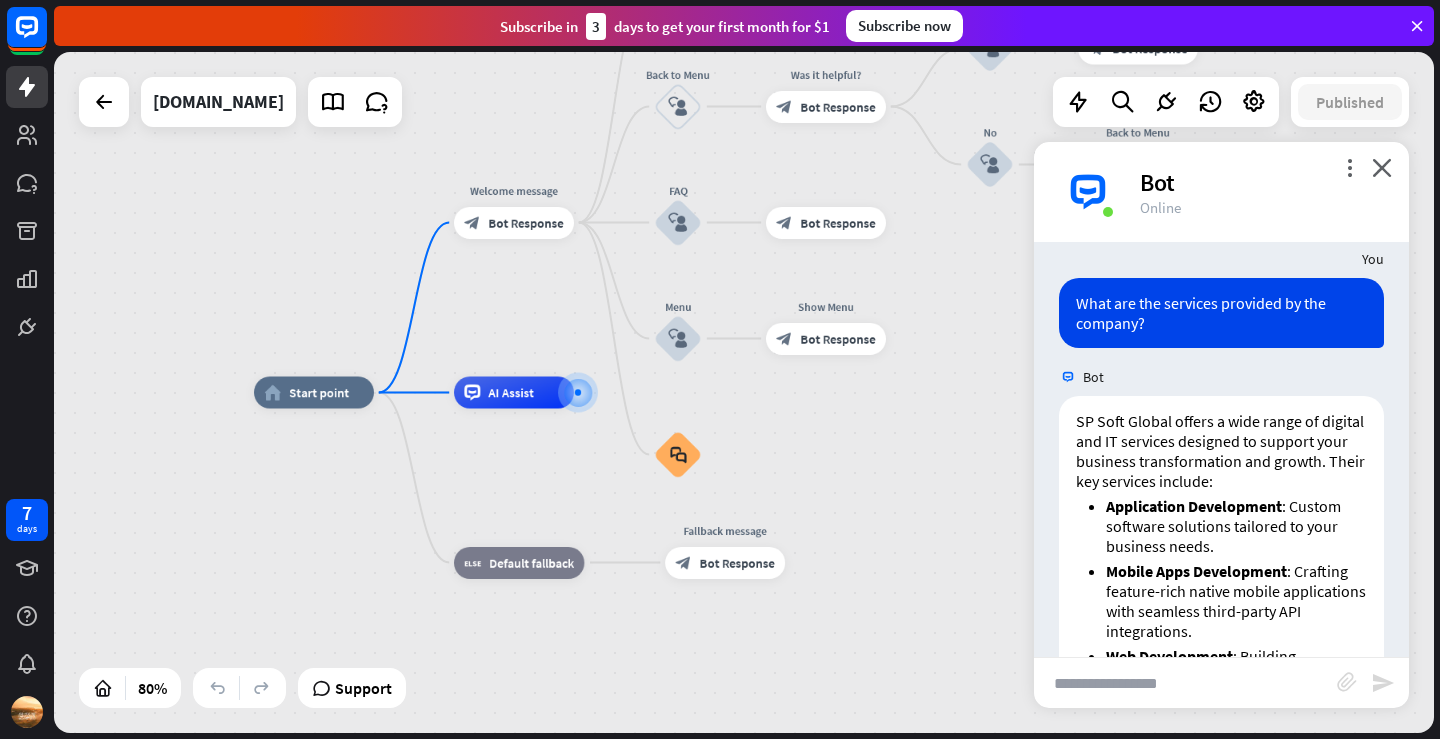 scroll, scrollTop: 0, scrollLeft: 0, axis: both 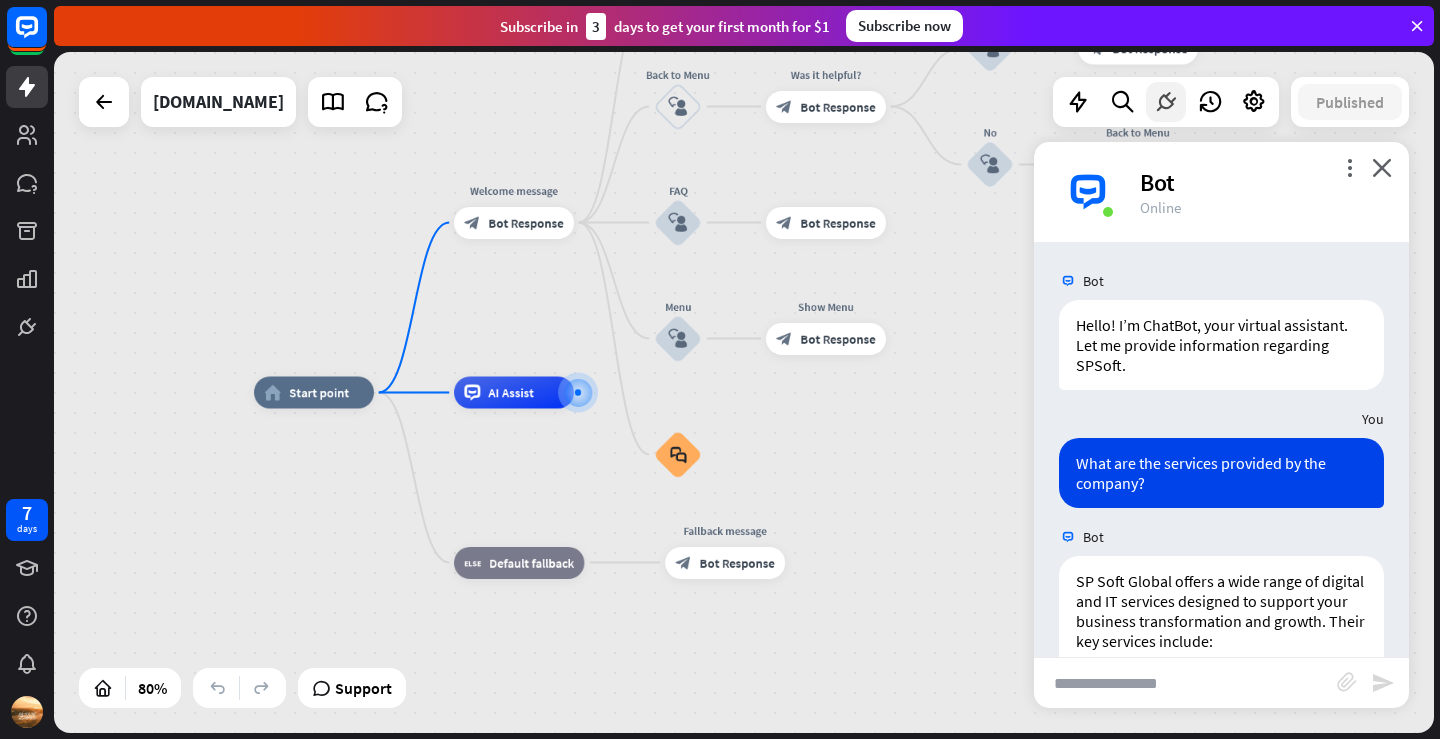 click at bounding box center [1166, 102] 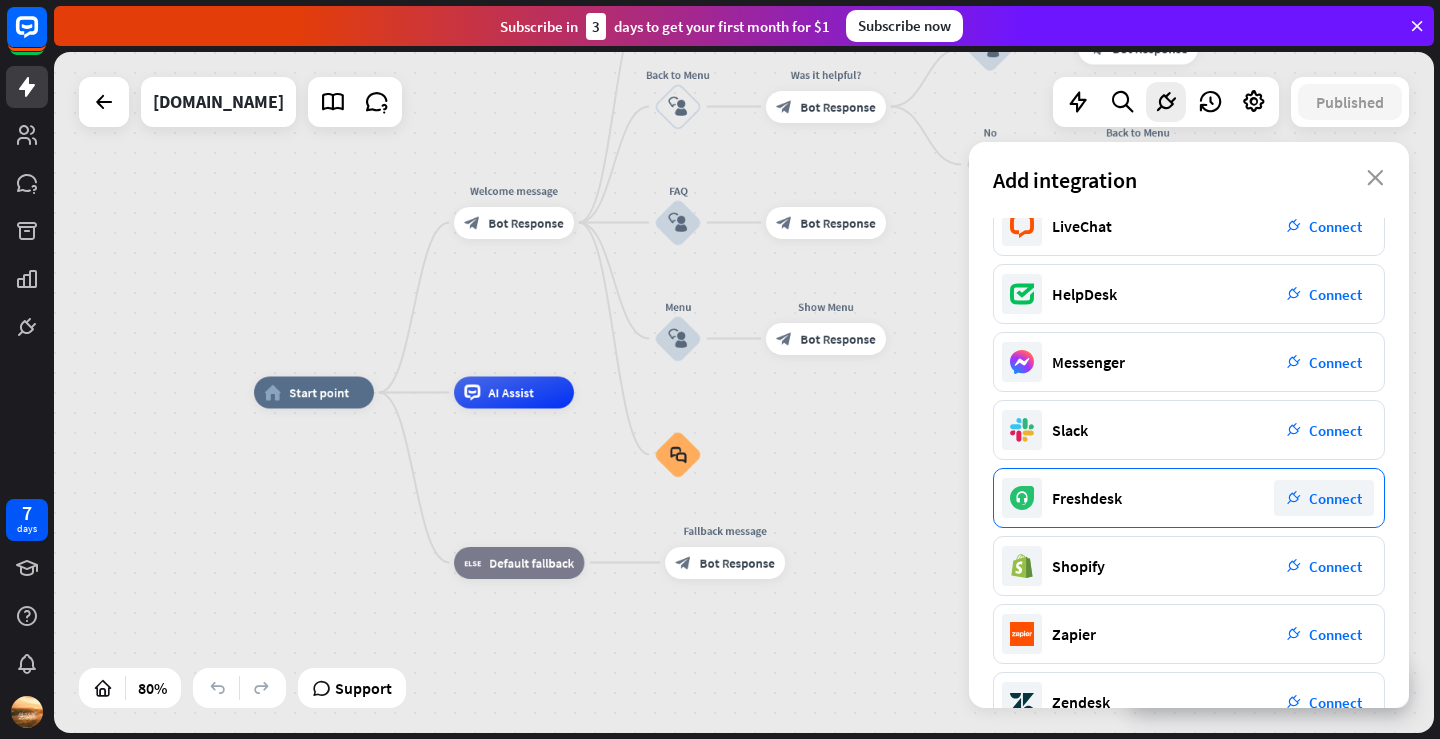 scroll, scrollTop: 0, scrollLeft: 0, axis: both 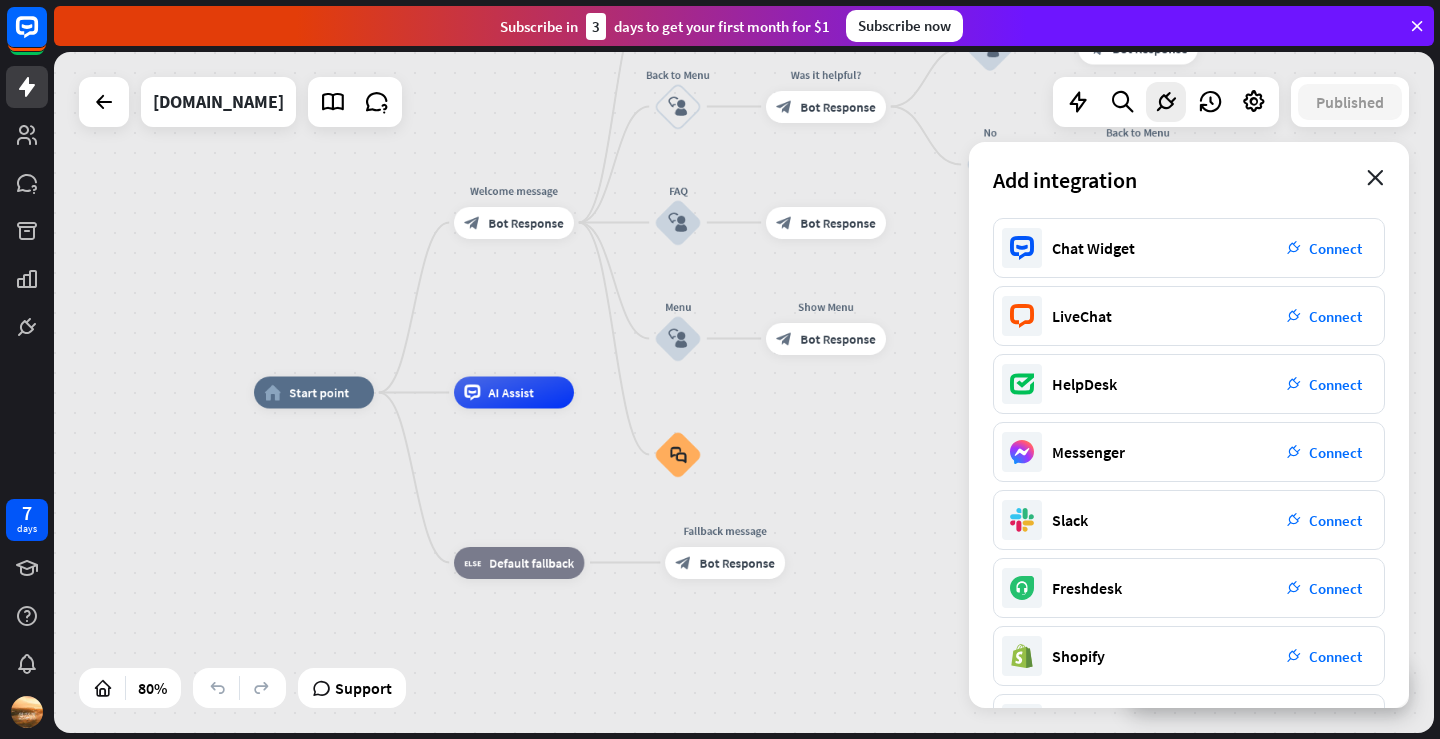 click on "close" at bounding box center (1375, 178) 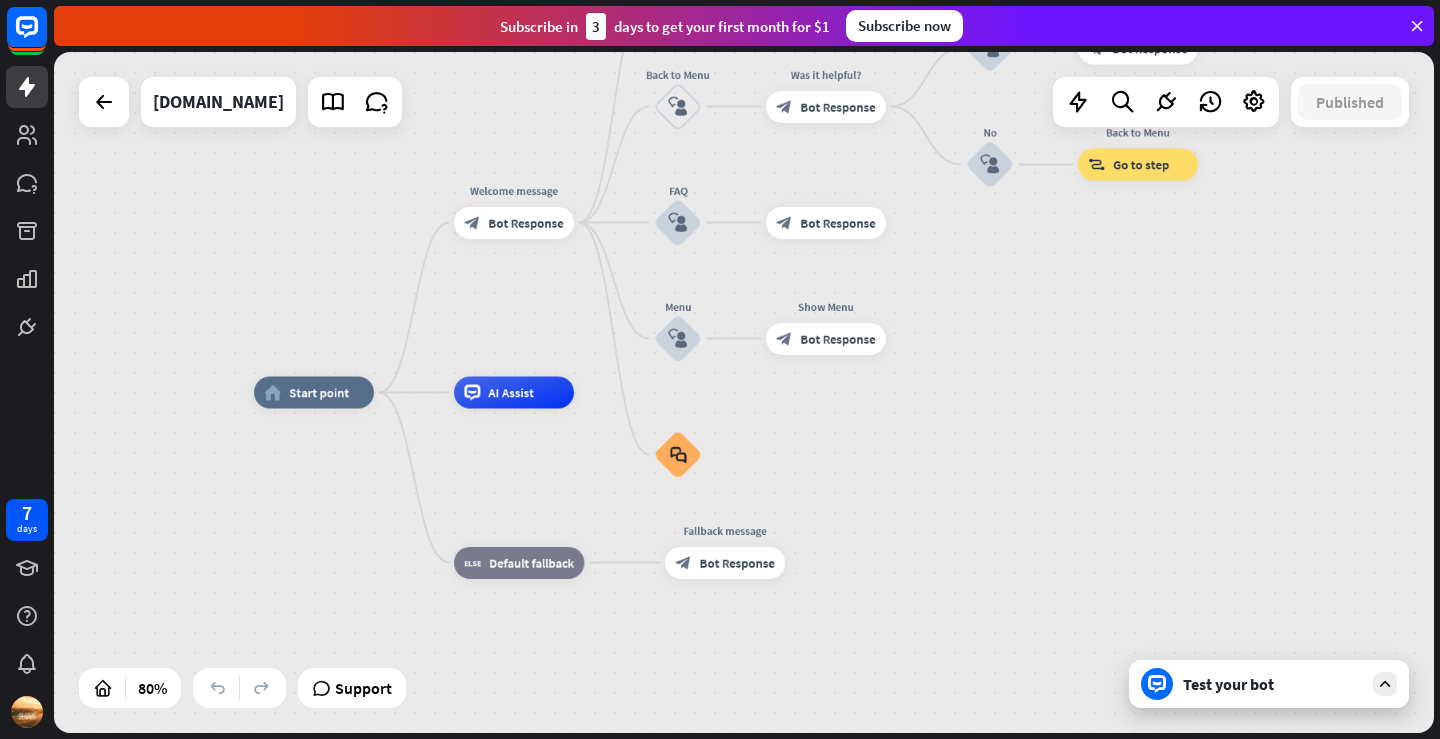 click on "Test your bot" at bounding box center (1273, 684) 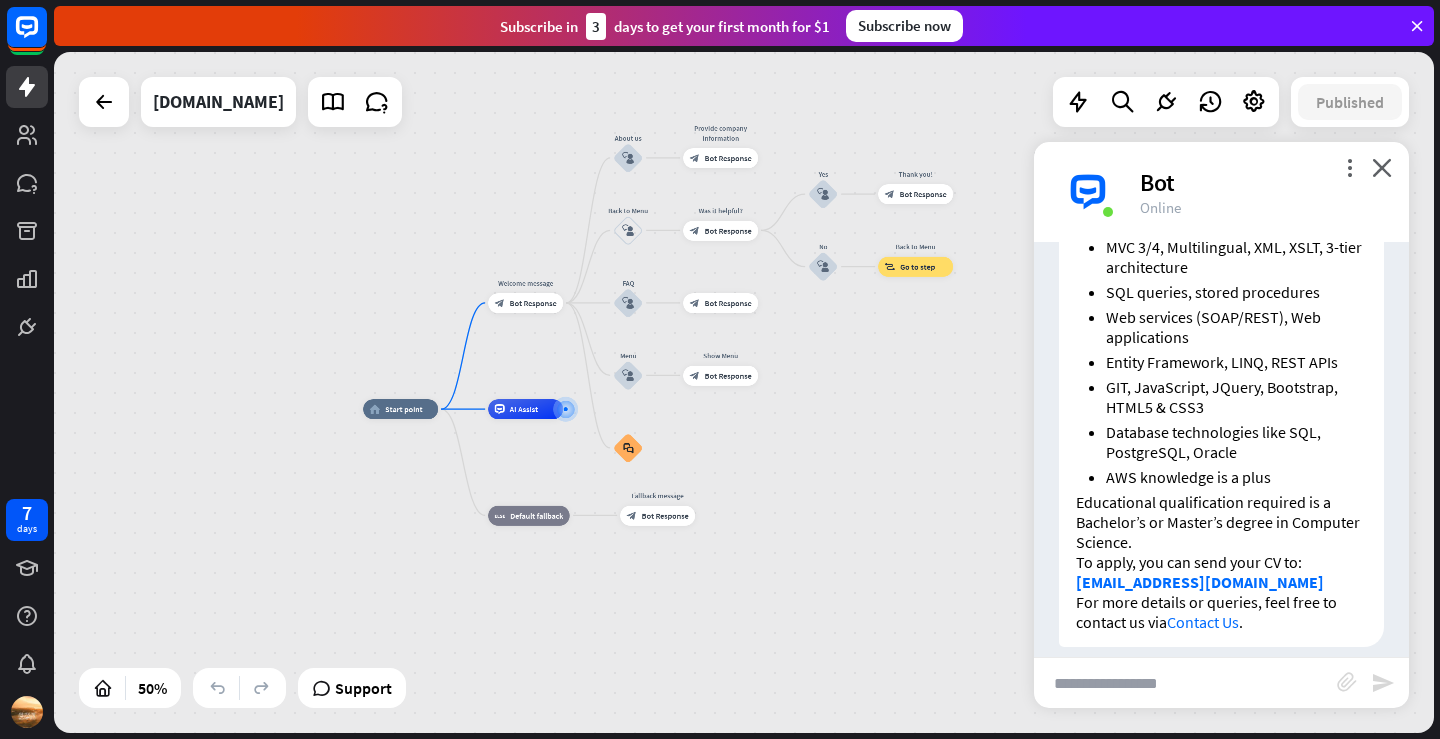 scroll, scrollTop: 3300, scrollLeft: 0, axis: vertical 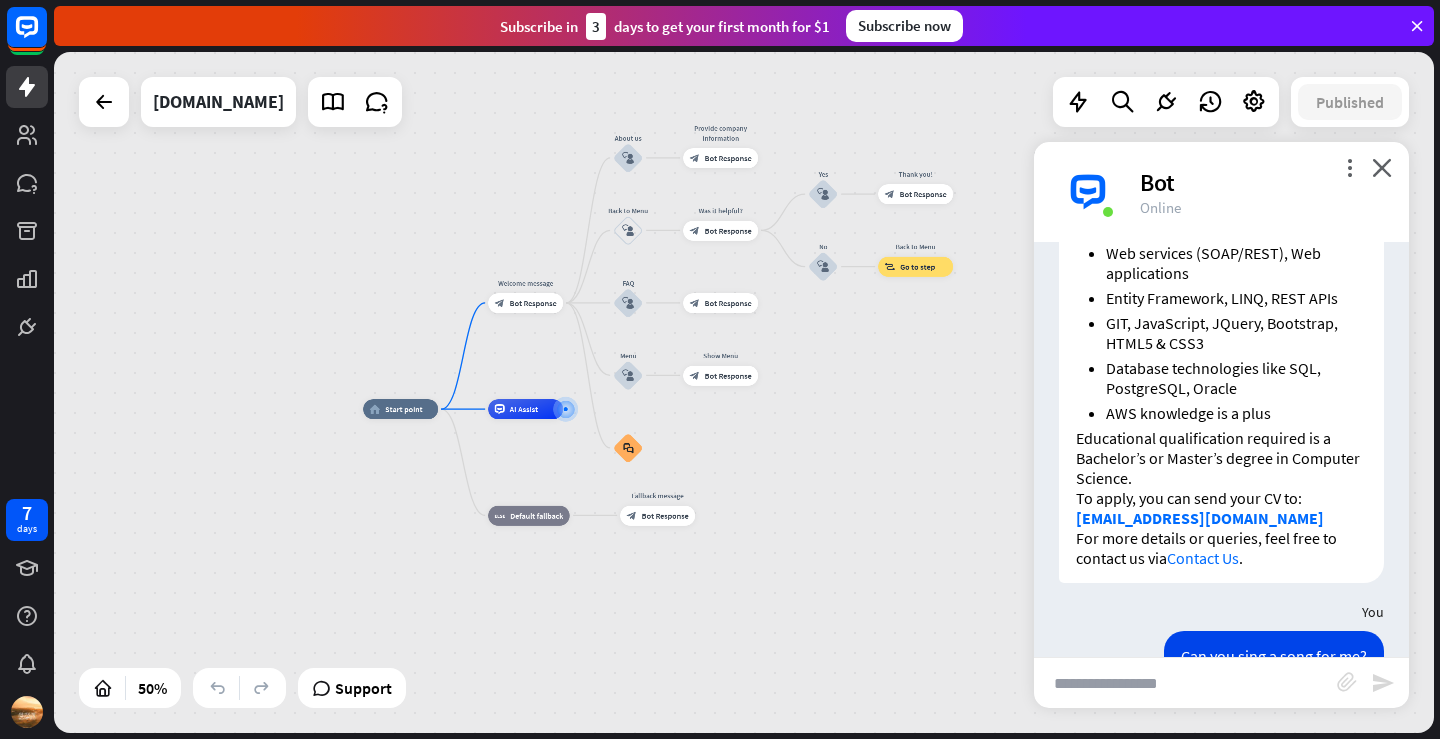 click at bounding box center [1185, 683] 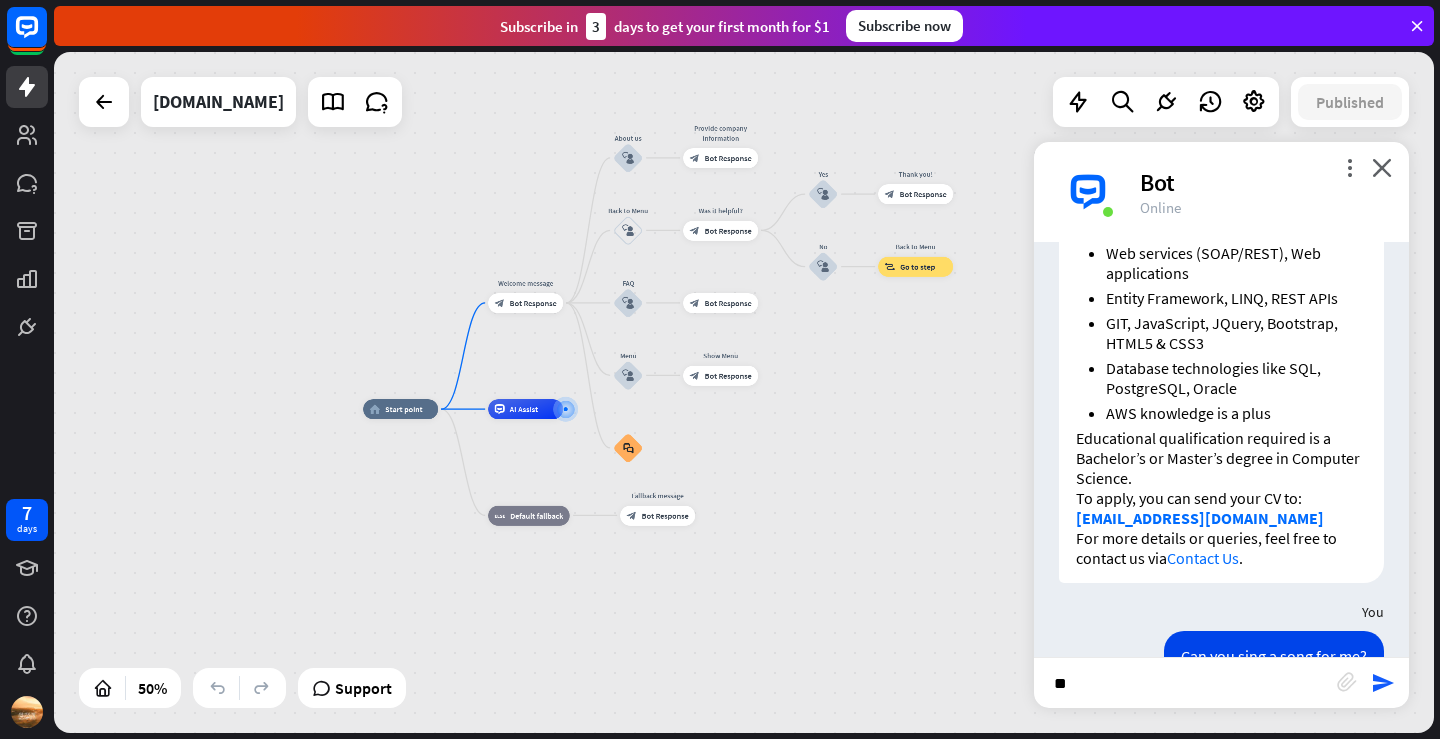 type on "*" 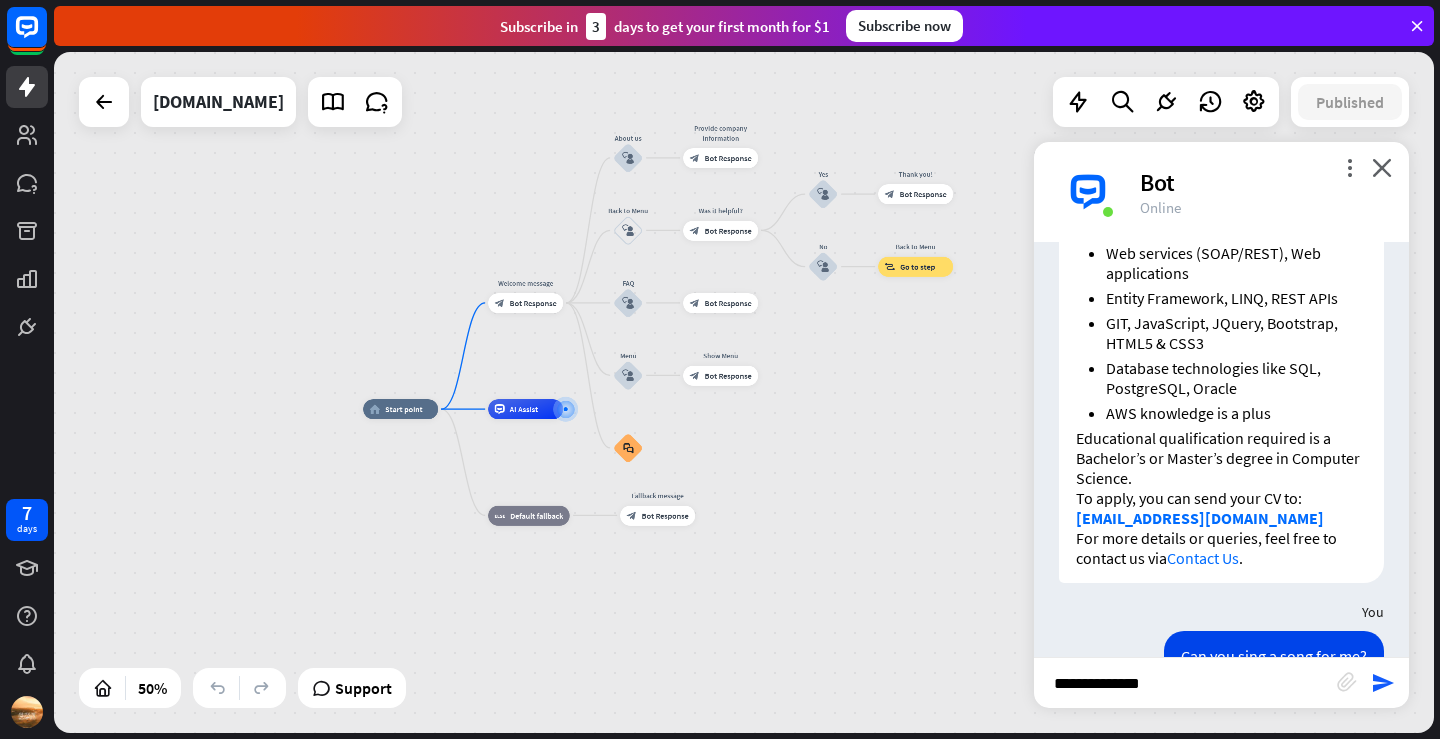 type on "**********" 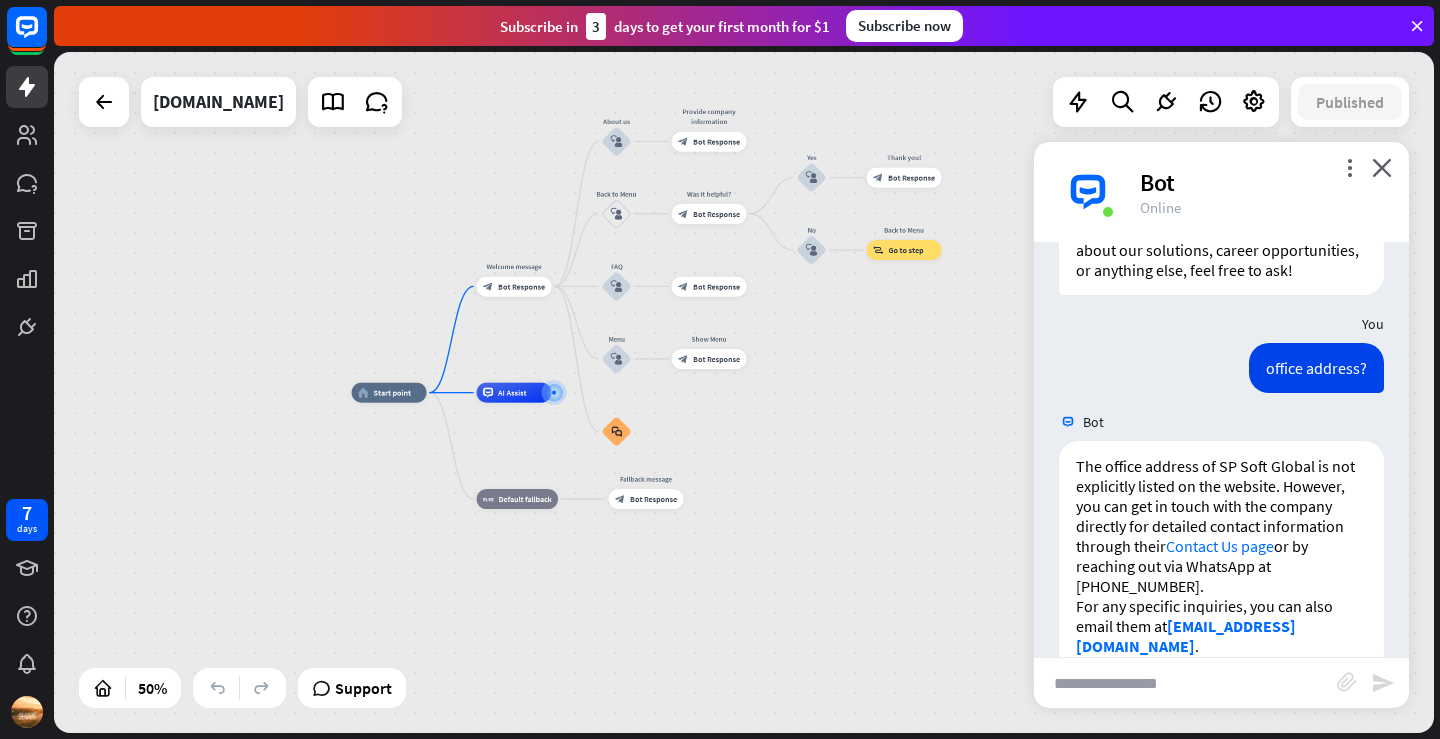 scroll, scrollTop: 3928, scrollLeft: 0, axis: vertical 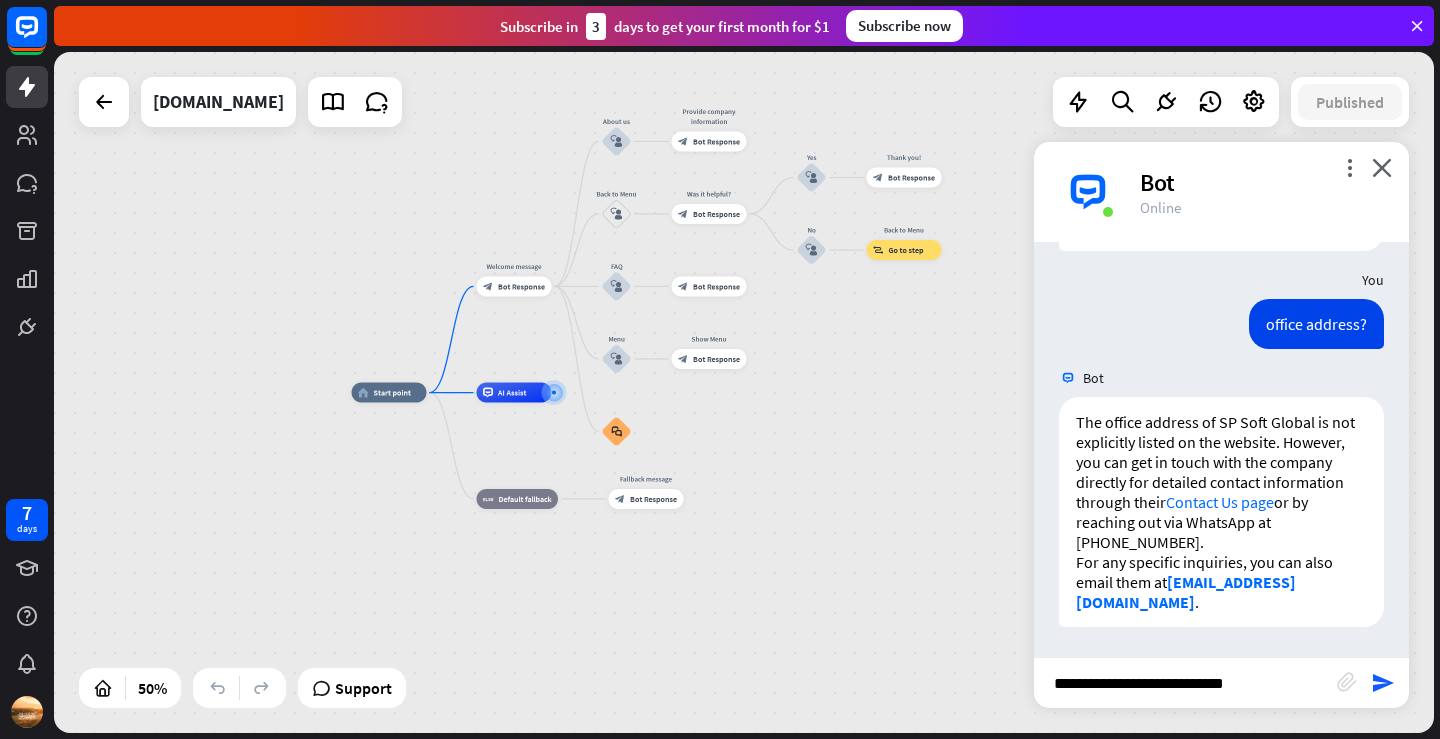type on "**********" 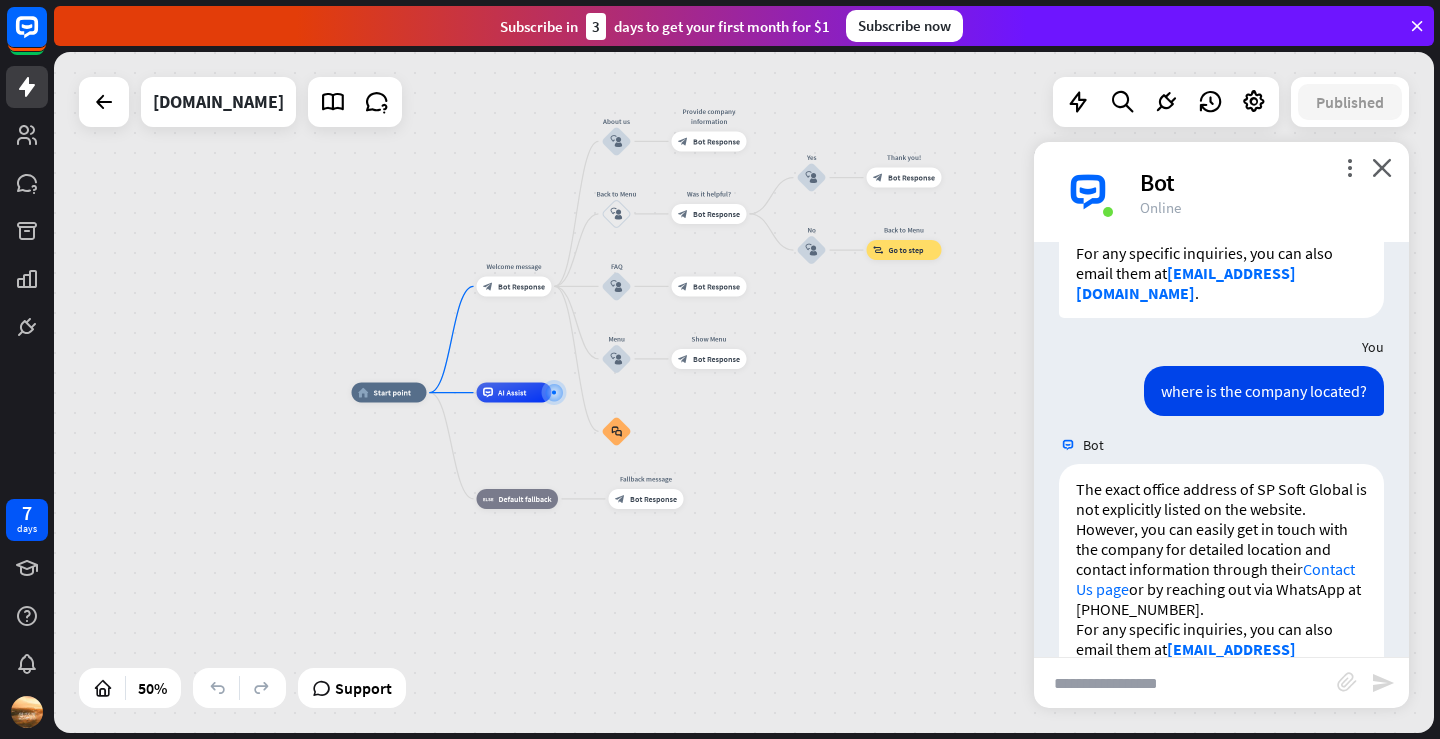 scroll, scrollTop: 4284, scrollLeft: 0, axis: vertical 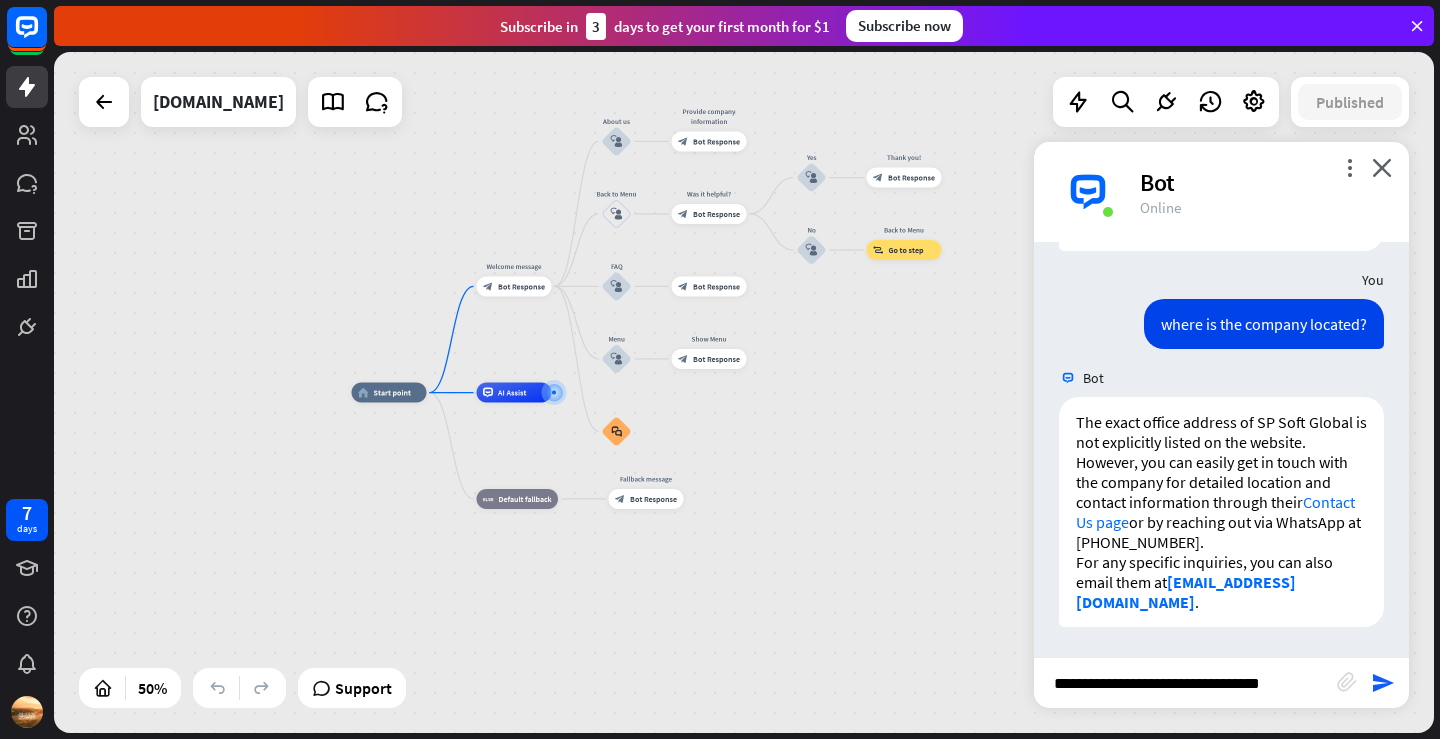 type on "**********" 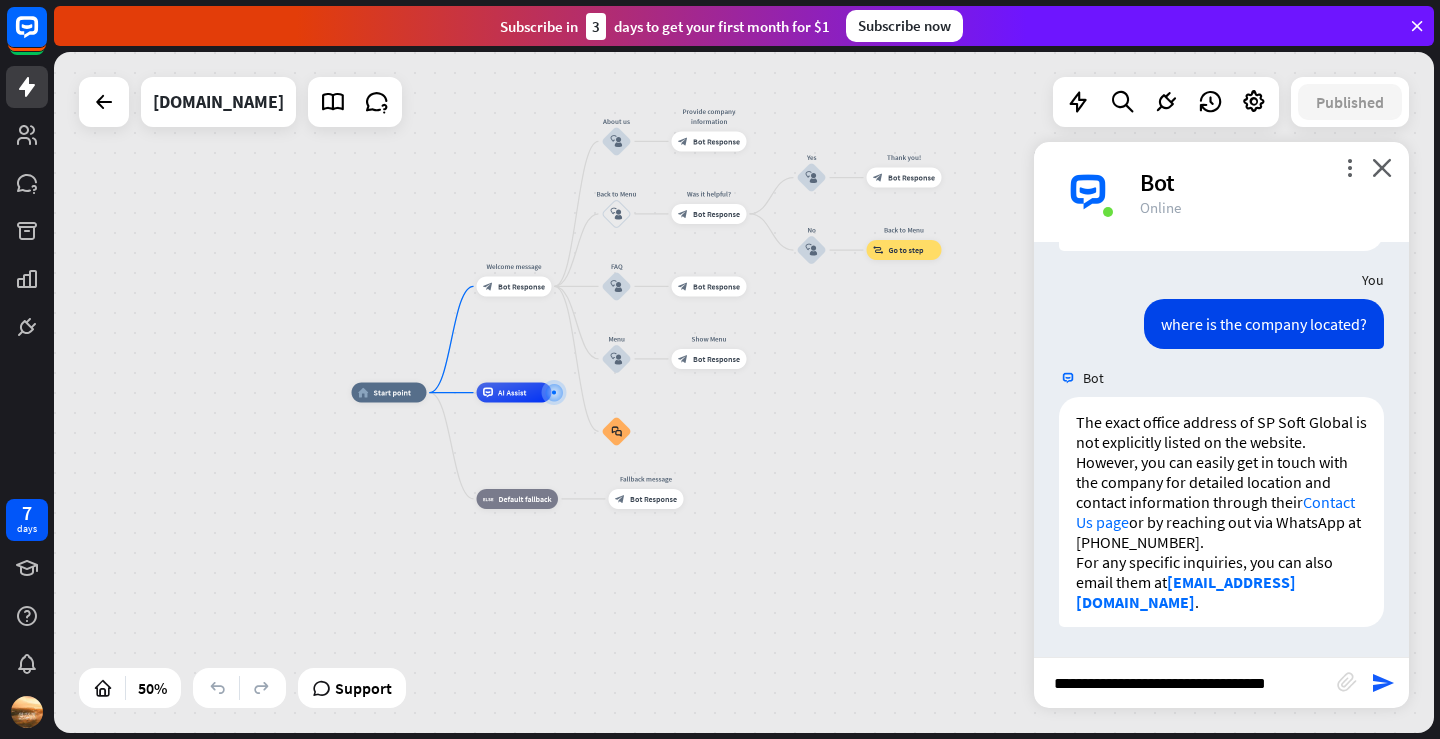 type 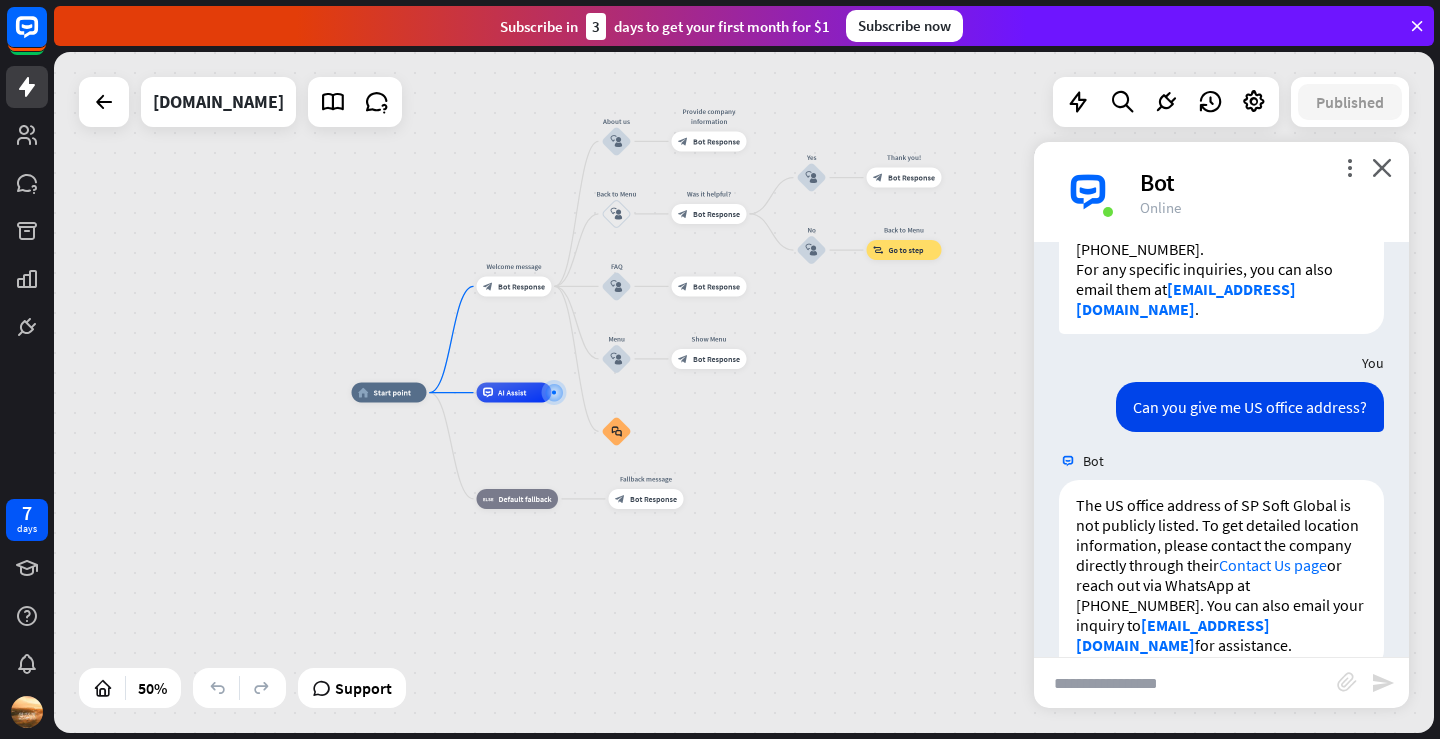scroll, scrollTop: 4620, scrollLeft: 0, axis: vertical 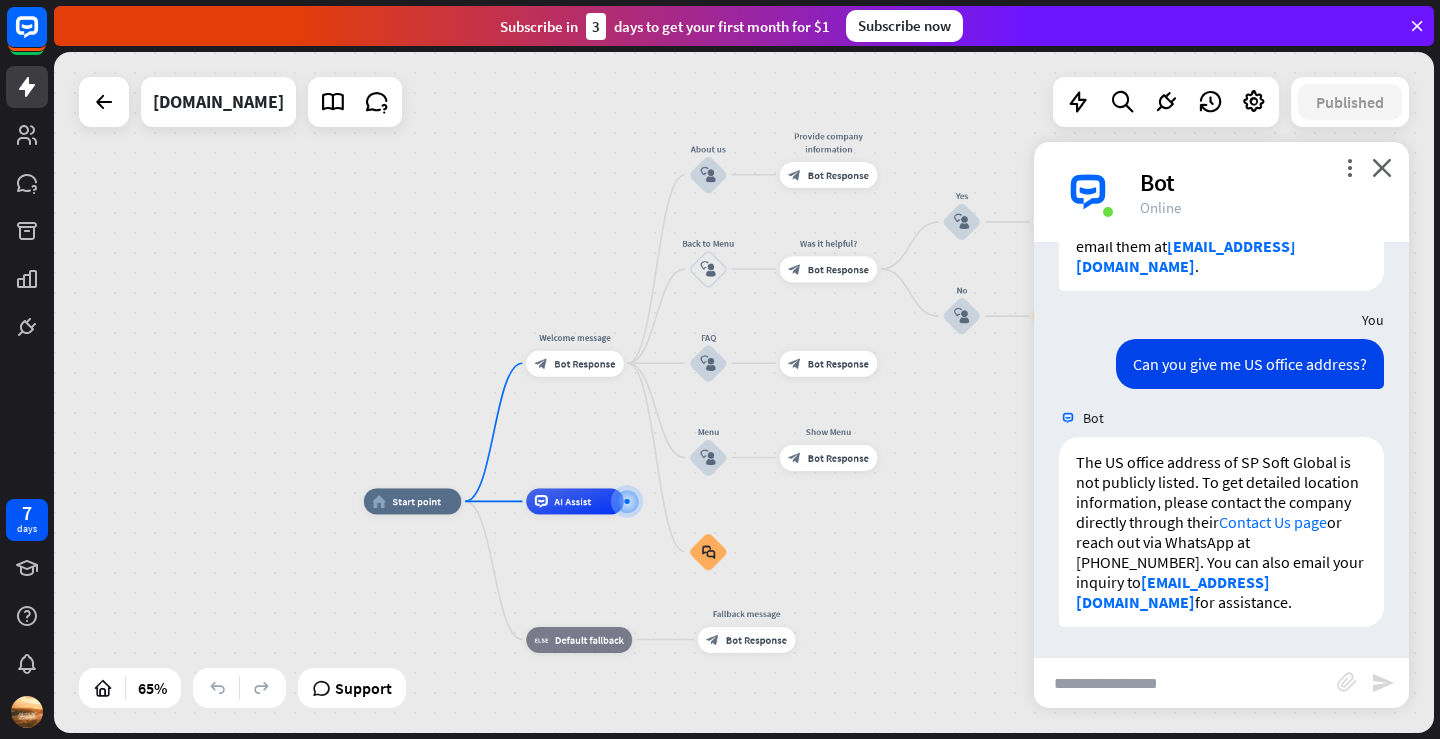 drag, startPoint x: 445, startPoint y: 374, endPoint x: 656, endPoint y: 570, distance: 287.98785 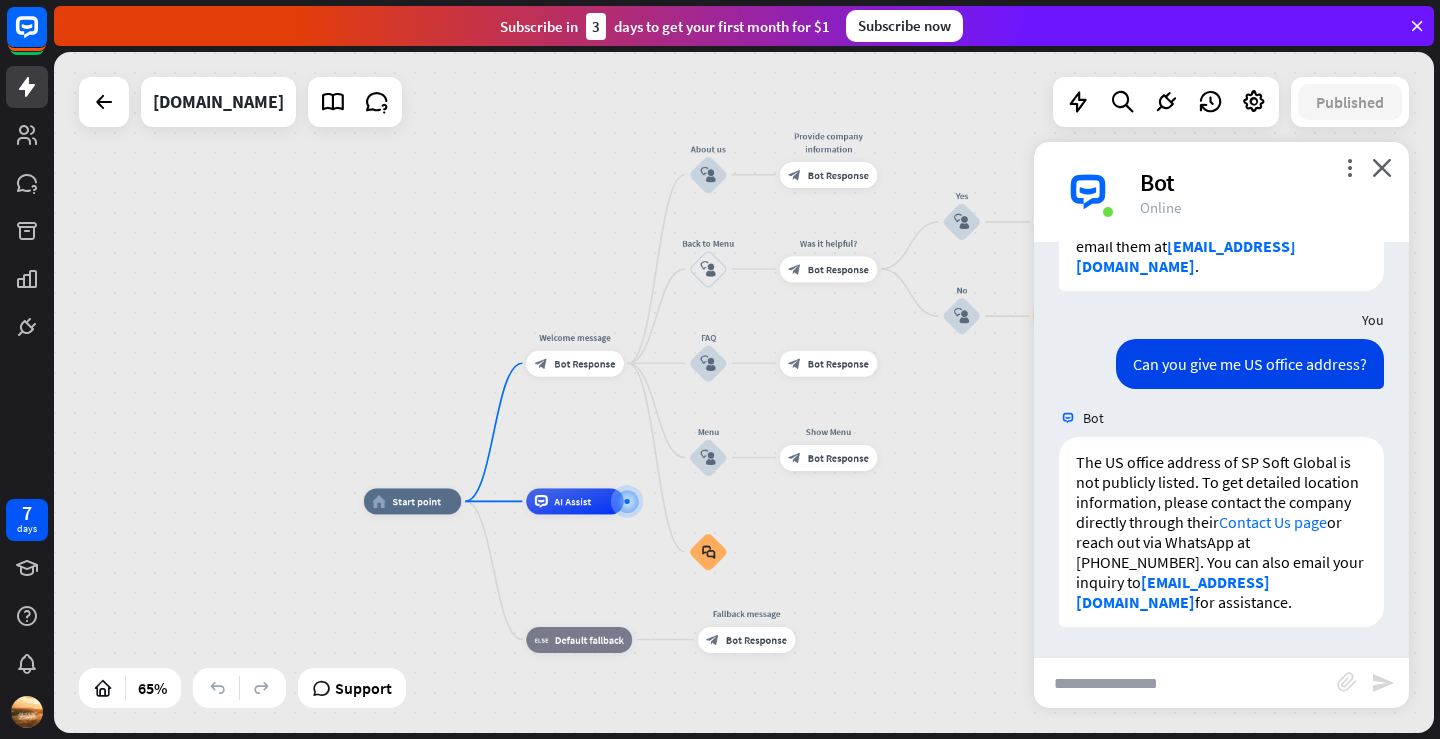 click on "home_2   Start point                 Welcome message   block_bot_response   Bot Response                 About us   block_user_input                 Provide company information   block_bot_response   Bot Response                 Back to Menu   block_user_input                 Was it helpful?   block_bot_response   Bot Response                 Yes   block_user_input                 Thank you!   block_bot_response   Bot Response                 No   block_user_input                 Back to Menu   block_goto   Go to step                 FAQ   block_user_input                   block_bot_response   Bot Response                 Menu   block_user_input                 Show Menu   block_bot_response   Bot Response                   block_faq                     AI Assist                       block_fallback   Default fallback                 Fallback message   block_bot_response   Bot Response" at bounding box center [812, 722] 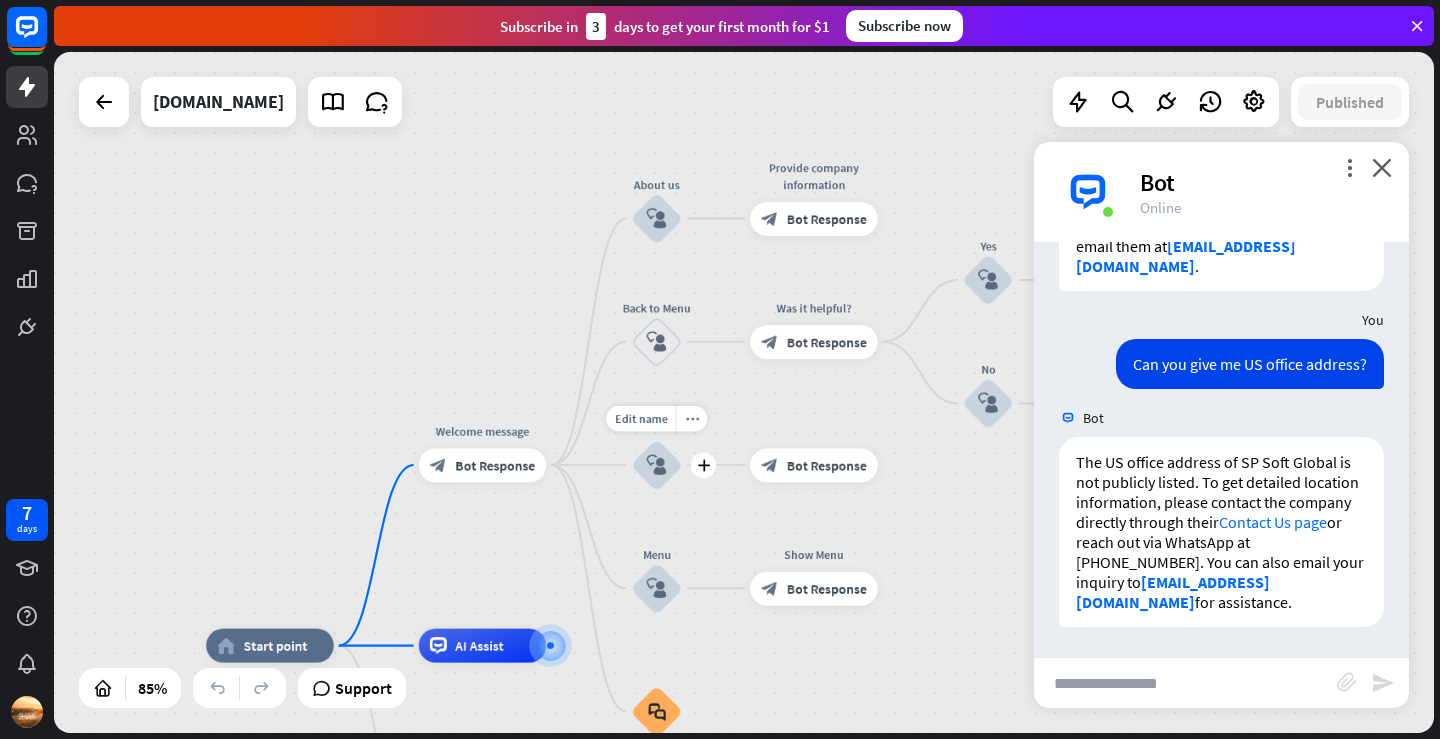 drag, startPoint x: 751, startPoint y: 239, endPoint x: 713, endPoint y: 423, distance: 187.88295 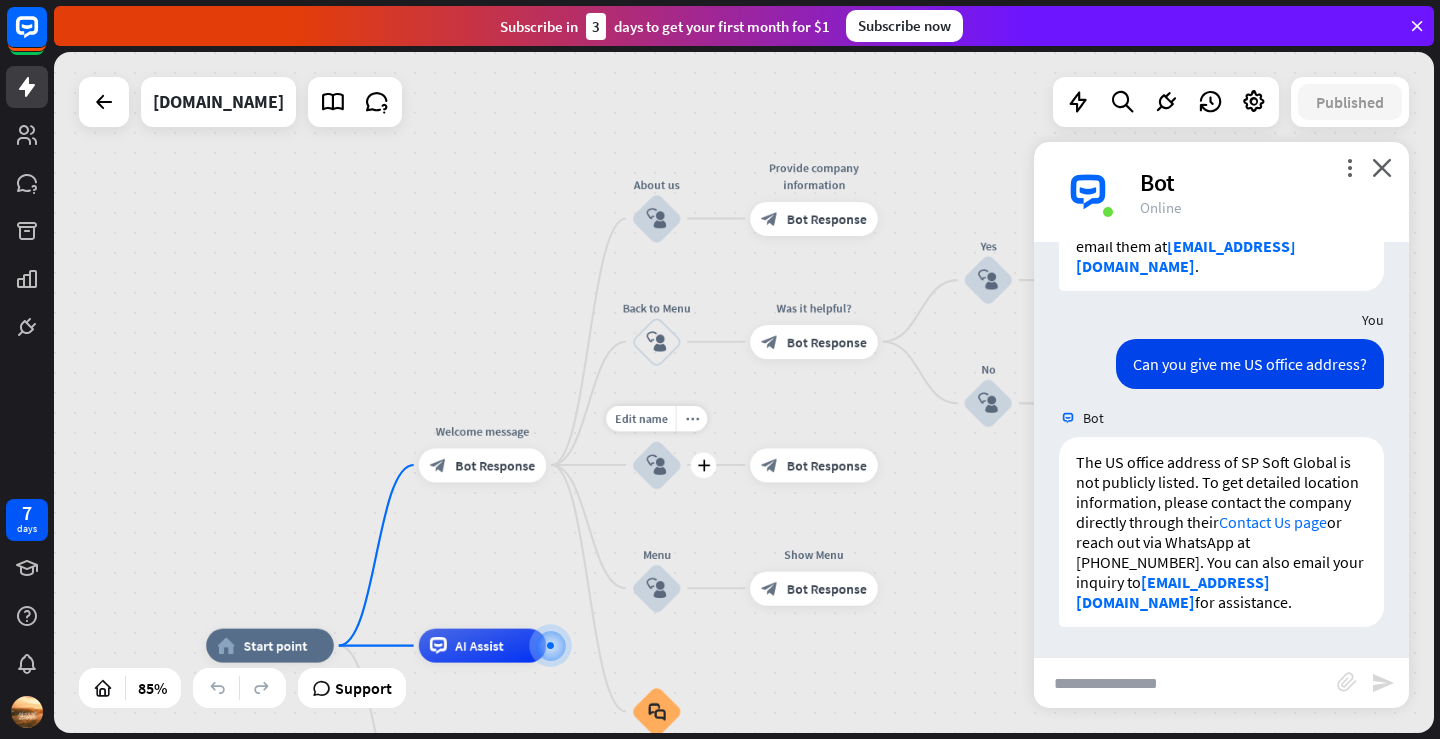 click on "Edit name   more_horiz         plus   FAQ   block_user_input" at bounding box center [656, 464] 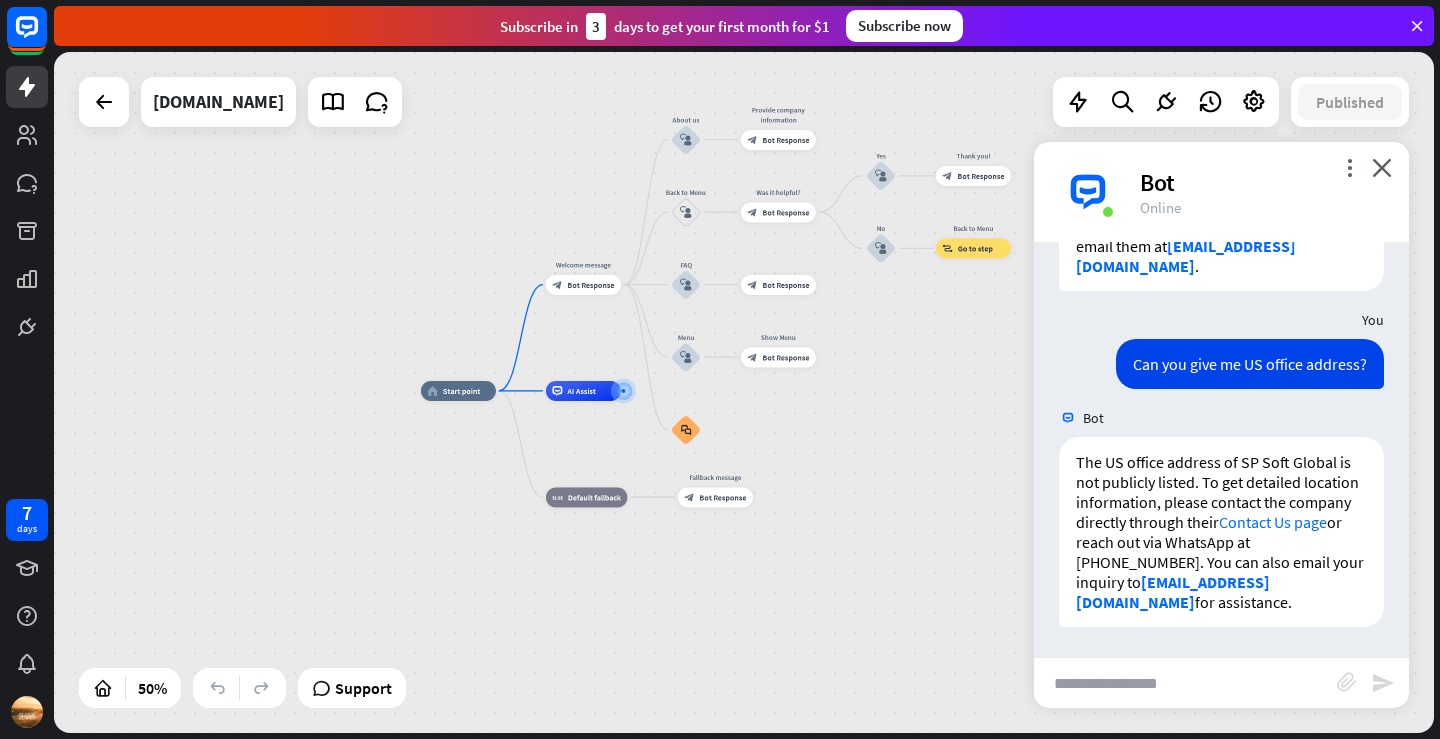 drag, startPoint x: 547, startPoint y: 346, endPoint x: 553, endPoint y: 183, distance: 163.1104 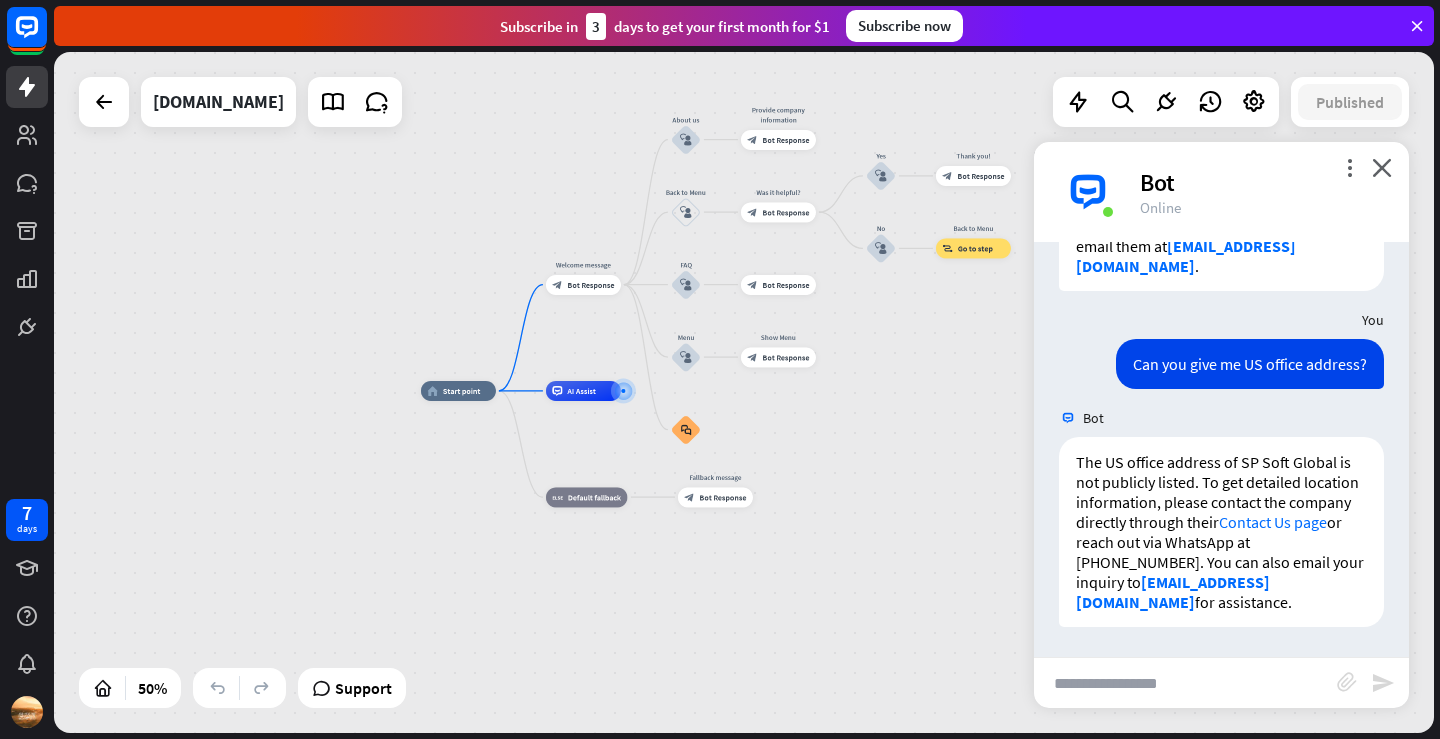 click on "home_2   Start point                 Welcome message   block_bot_response   Bot Response                 About us   block_user_input                 Provide company information   block_bot_response   Bot Response                 Back to Menu   block_user_input                 Was it helpful?   block_bot_response   Bot Response                 Yes   block_user_input                 Thank you!   block_bot_response   Bot Response                 No   block_user_input                 Back to Menu   block_goto   Go to step                 FAQ   block_user_input                   block_bot_response   Bot Response                 Menu   block_user_input                 Show Menu   block_bot_response   Bot Response                   block_faq                     AI Assist                       block_fallback   Default fallback                 Fallback message   block_bot_response   Bot Response" at bounding box center (744, 392) 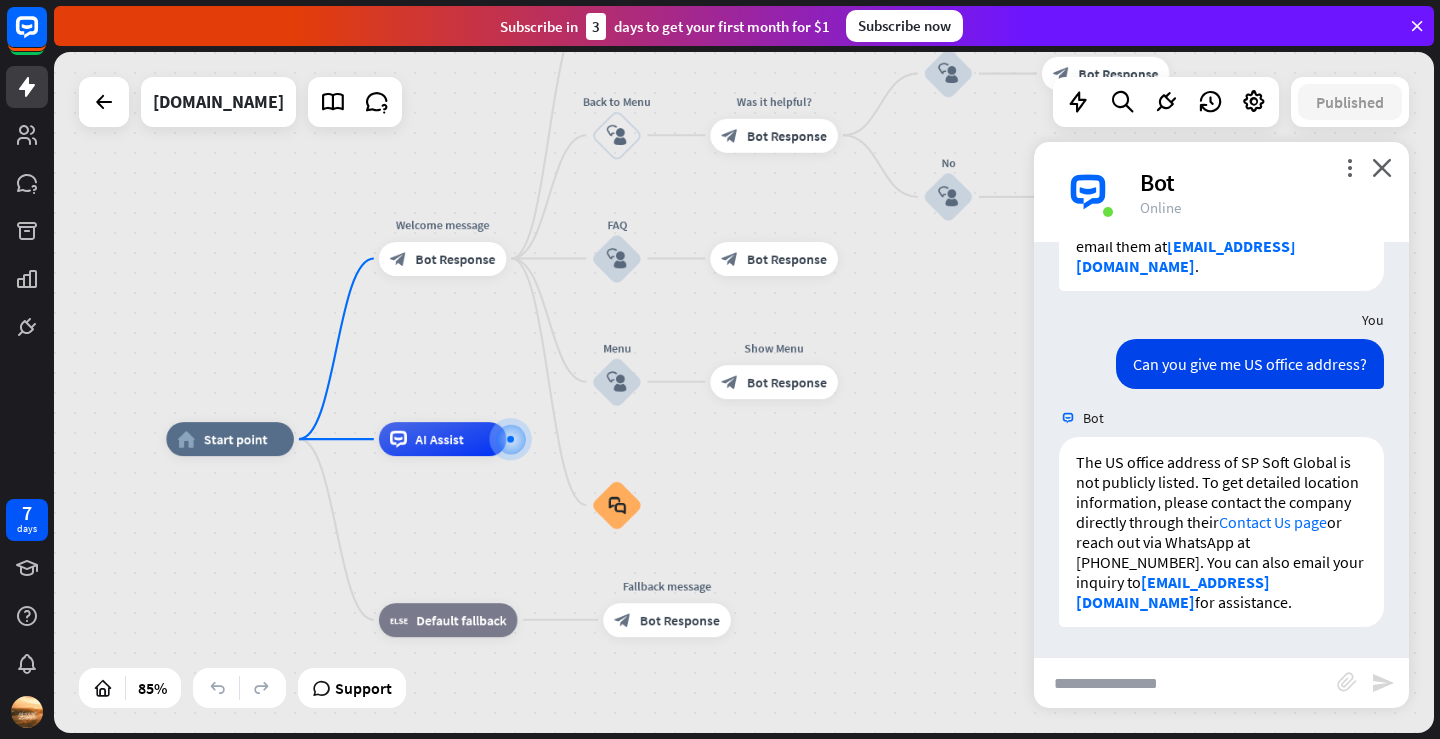 drag, startPoint x: 863, startPoint y: 463, endPoint x: 716, endPoint y: 501, distance: 151.83214 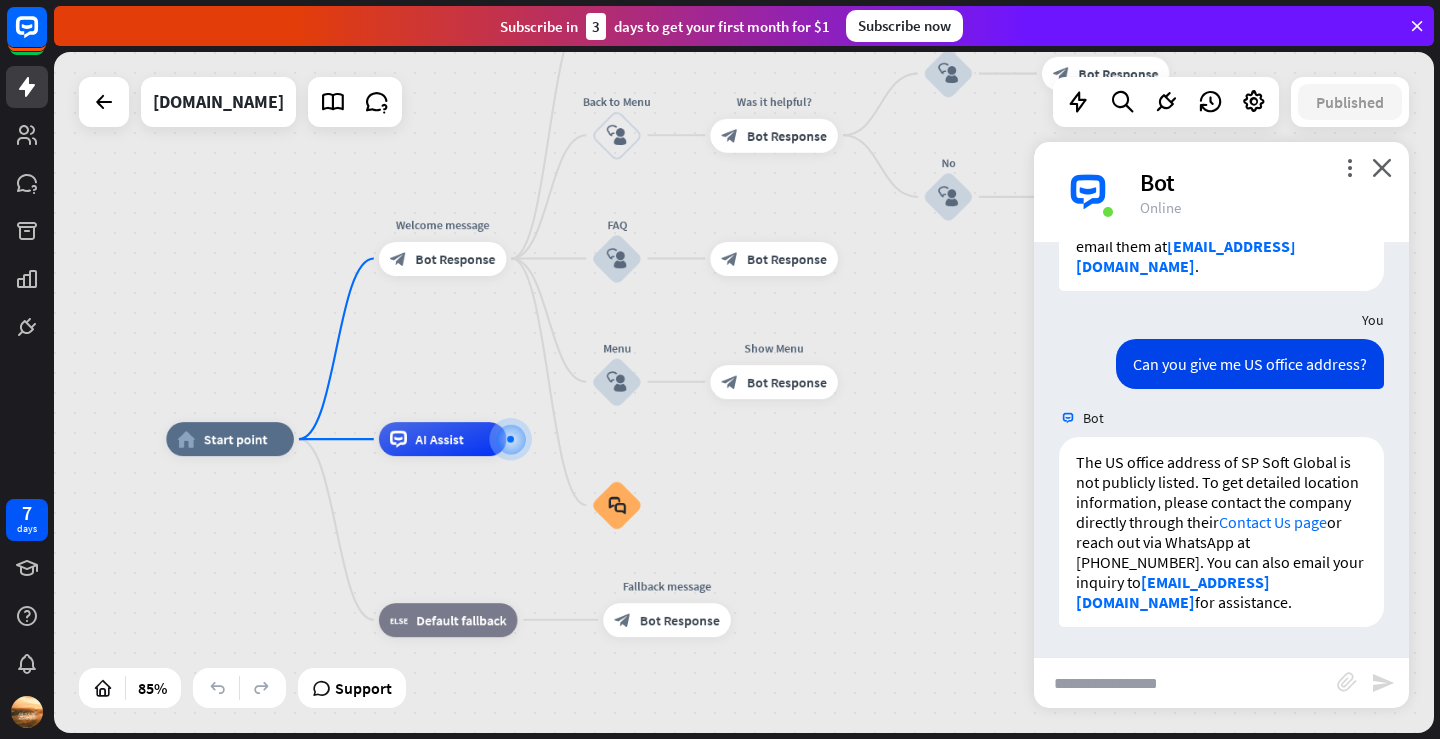click on "home_2   Start point                 Welcome message   block_bot_response   Bot Response                 About us   block_user_input                 Provide company information   block_bot_response   Bot Response                 Back to Menu   block_user_input                 Was it helpful?   block_bot_response   Bot Response                 Yes   block_user_input                 Thank you!   block_bot_response   Bot Response                 No   block_user_input                 Back to Menu   block_goto   Go to step                 FAQ   block_user_input                   block_bot_response   Bot Response                 Menu   block_user_input                 Show Menu   block_bot_response   Bot Response                   block_faq                     AI Assist                       block_fallback   Default fallback                 Fallback message   block_bot_response   Bot Response" at bounding box center [752, 728] 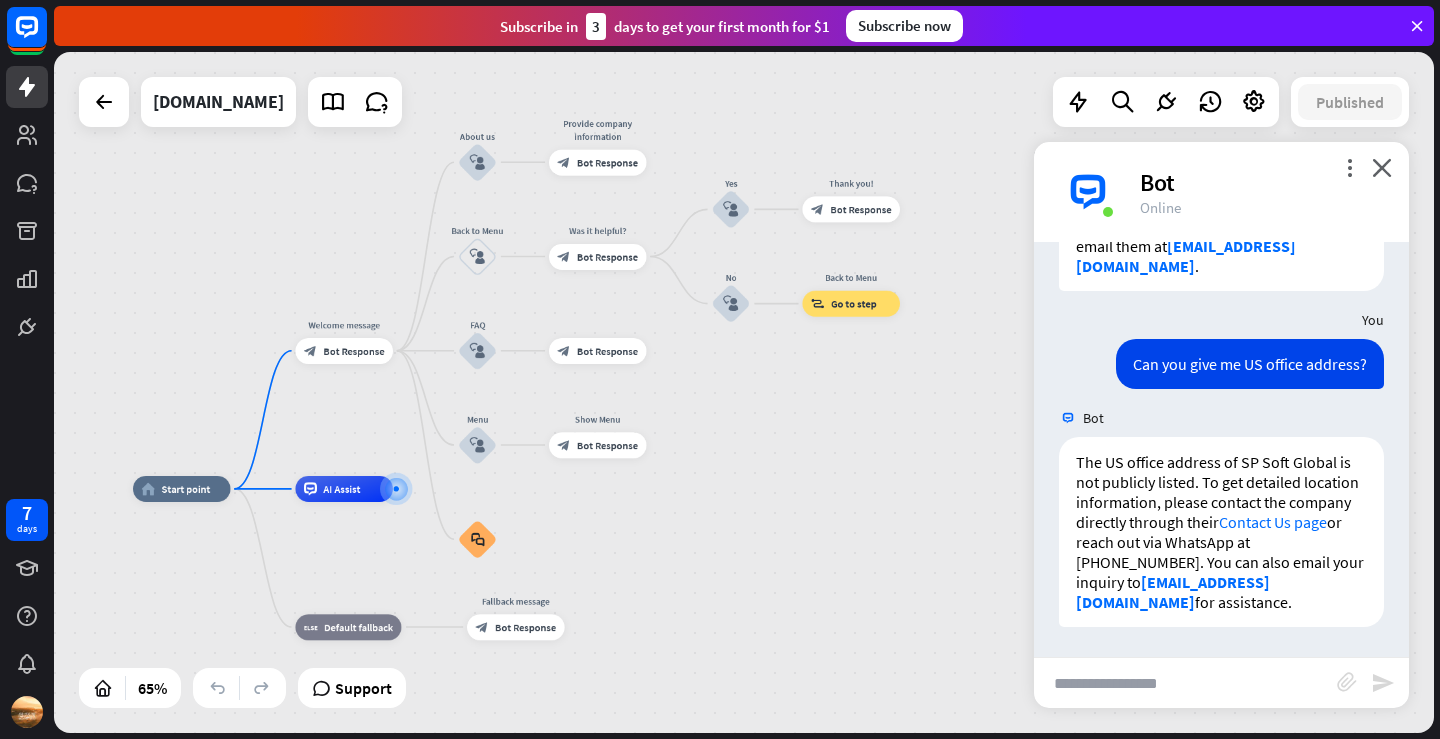 drag, startPoint x: 893, startPoint y: 500, endPoint x: 701, endPoint y: 541, distance: 196.32881 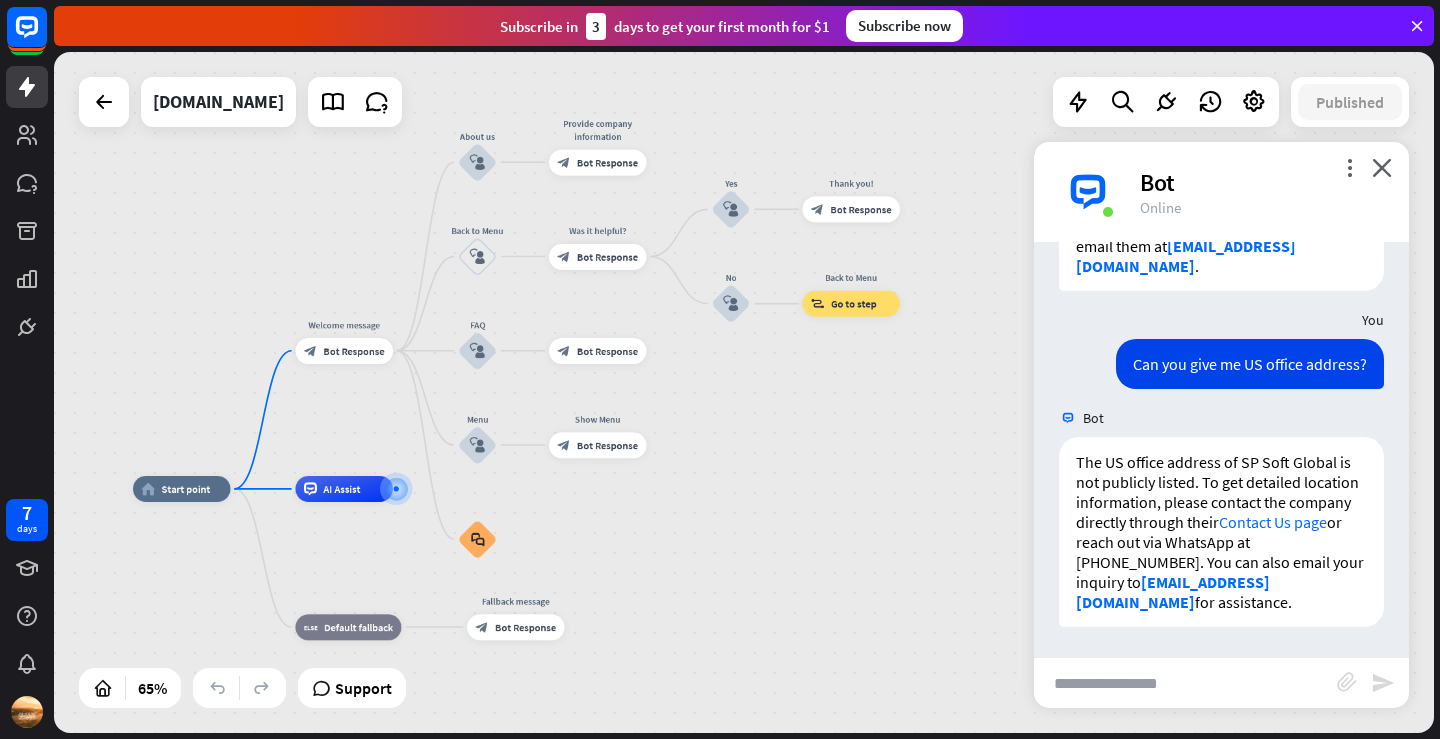 click on "home_2   Start point                 Welcome message   block_bot_response   Bot Response                 About us   block_user_input                 Provide company information   block_bot_response   Bot Response                 Back to Menu   block_user_input                 Was it helpful?   block_bot_response   Bot Response                 Yes   block_user_input                 Thank you!   block_bot_response   Bot Response                 No   block_user_input                 Back to Menu   block_goto   Go to step                 FAQ   block_user_input                   block_bot_response   Bot Response                 Menu   block_user_input                 Show Menu   block_bot_response   Bot Response                   block_faq                     AI Assist                       block_fallback   Default fallback                 Fallback message   block_bot_response   Bot Response" at bounding box center (581, 710) 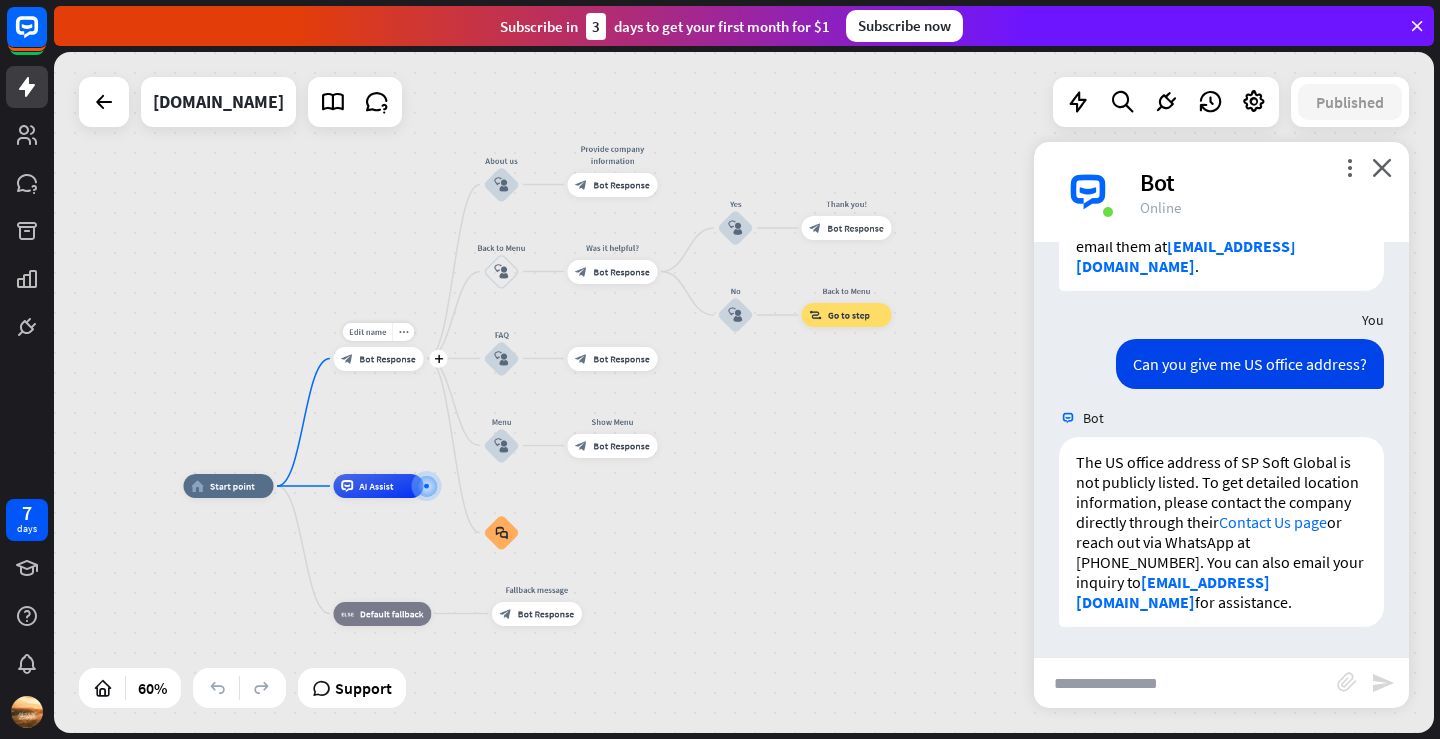 click on "Edit name   more_horiz         plus     block_bot_response   Bot Response" at bounding box center (378, 359) 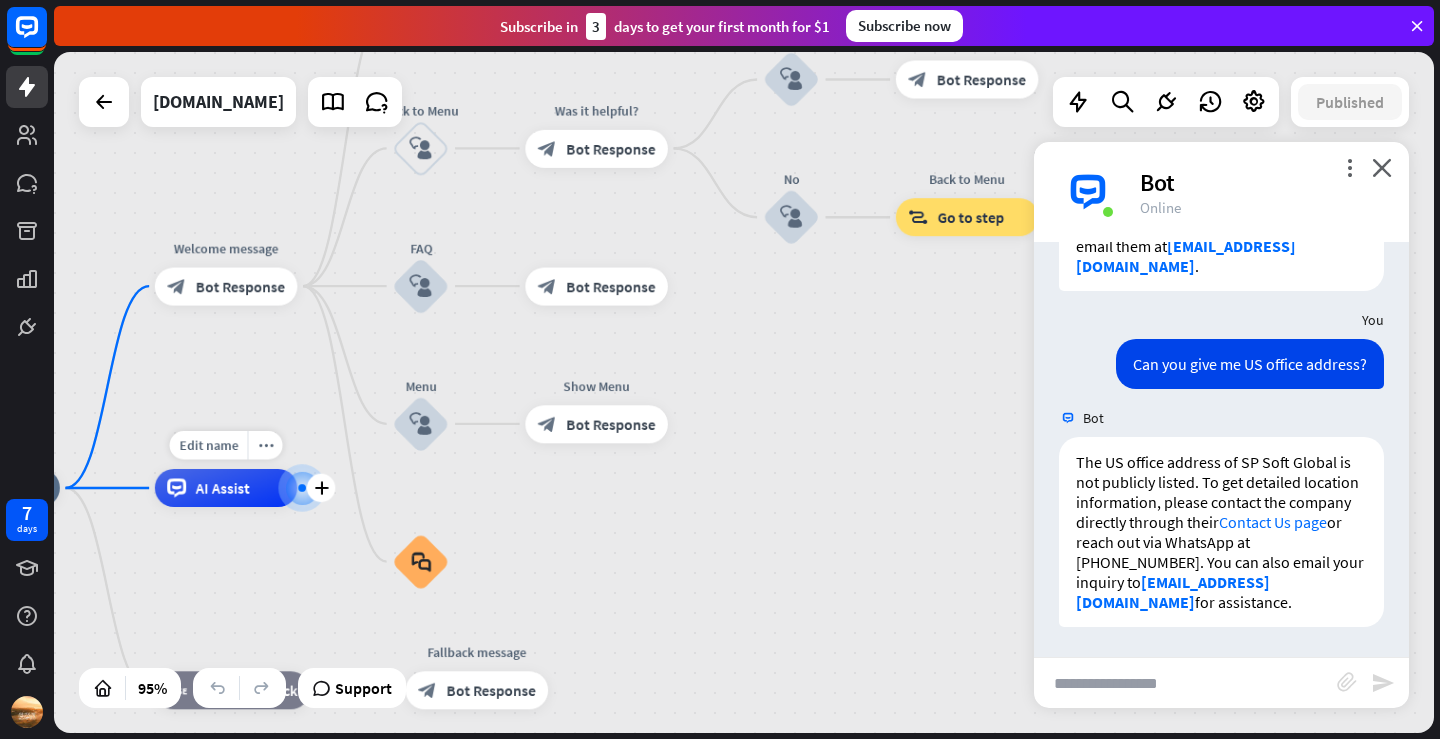 click on "AI Assist" at bounding box center (223, 487) 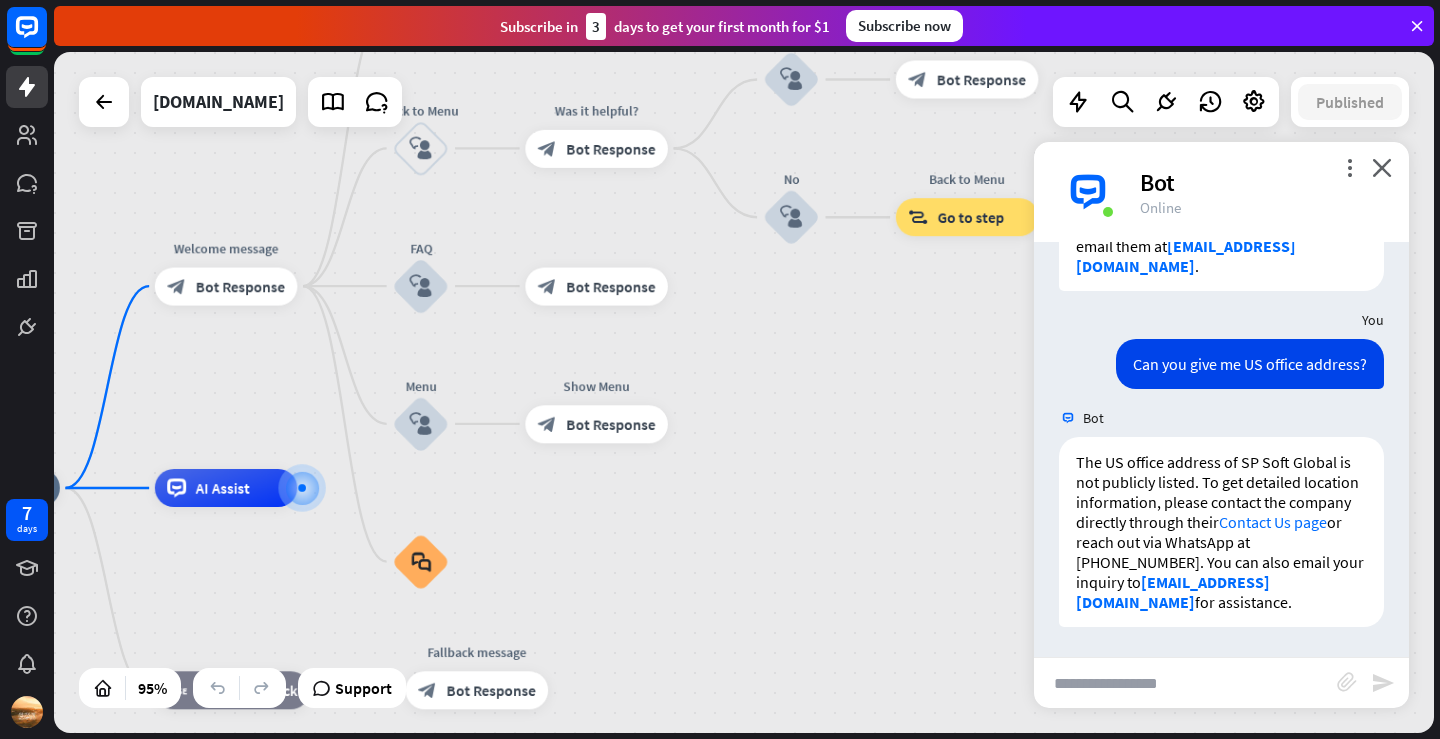 click on "home_2   Start point                 Welcome message   block_bot_response   Bot Response                 About us   block_user_input                 Provide company information   block_bot_response   Bot Response                 Back to Menu   block_user_input                 Was it helpful?   block_bot_response   Bot Response                 Yes   block_user_input                 Thank you!   block_bot_response   Bot Response                 No   block_user_input                 Back to Menu   block_goto   Go to step                 FAQ   block_user_input                   block_bot_response   Bot Response                 Menu   block_user_input                 Show Menu   block_bot_response   Bot Response                   block_faq                     AI Assist                       block_fallback   Default fallback                 Fallback message   block_bot_response   Bot Response" at bounding box center (572, 811) 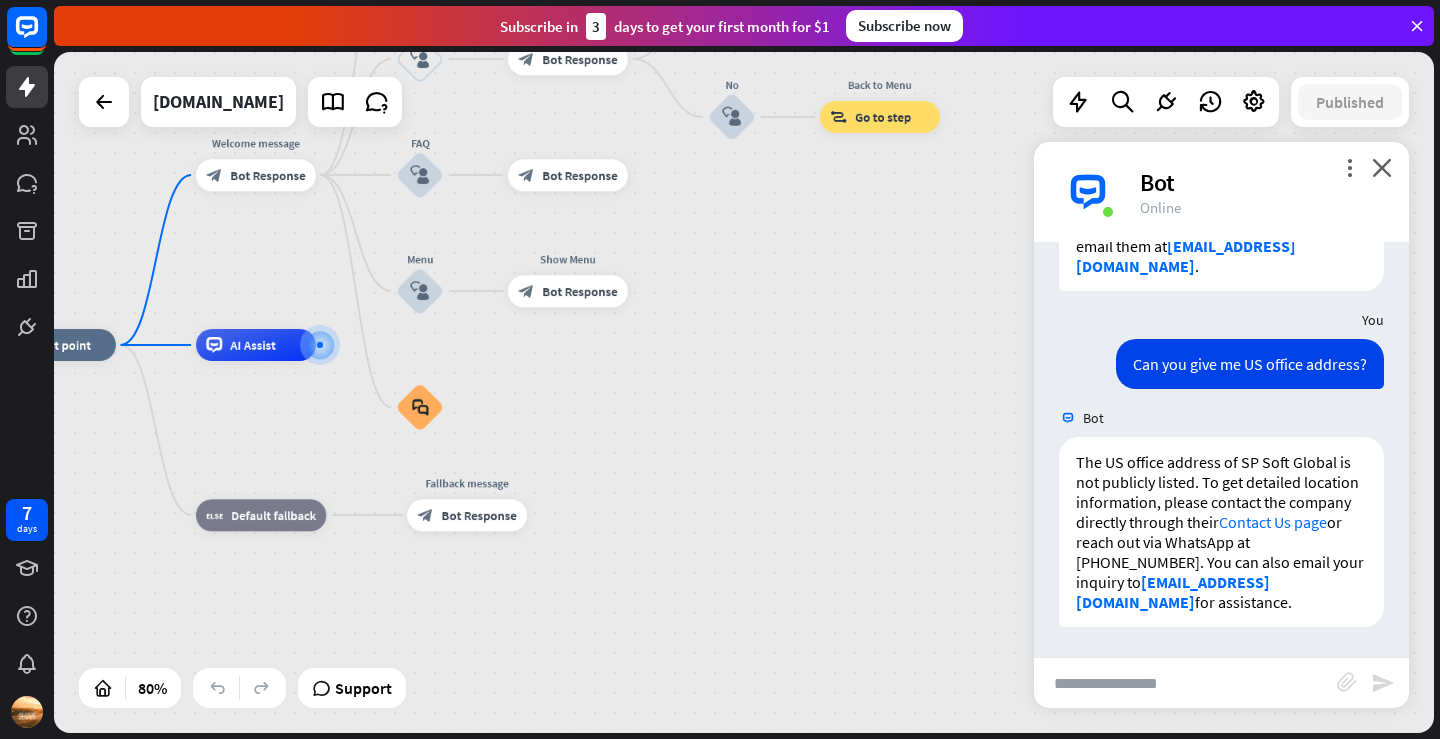 drag, startPoint x: 358, startPoint y: 569, endPoint x: 322, endPoint y: 404, distance: 168.88162 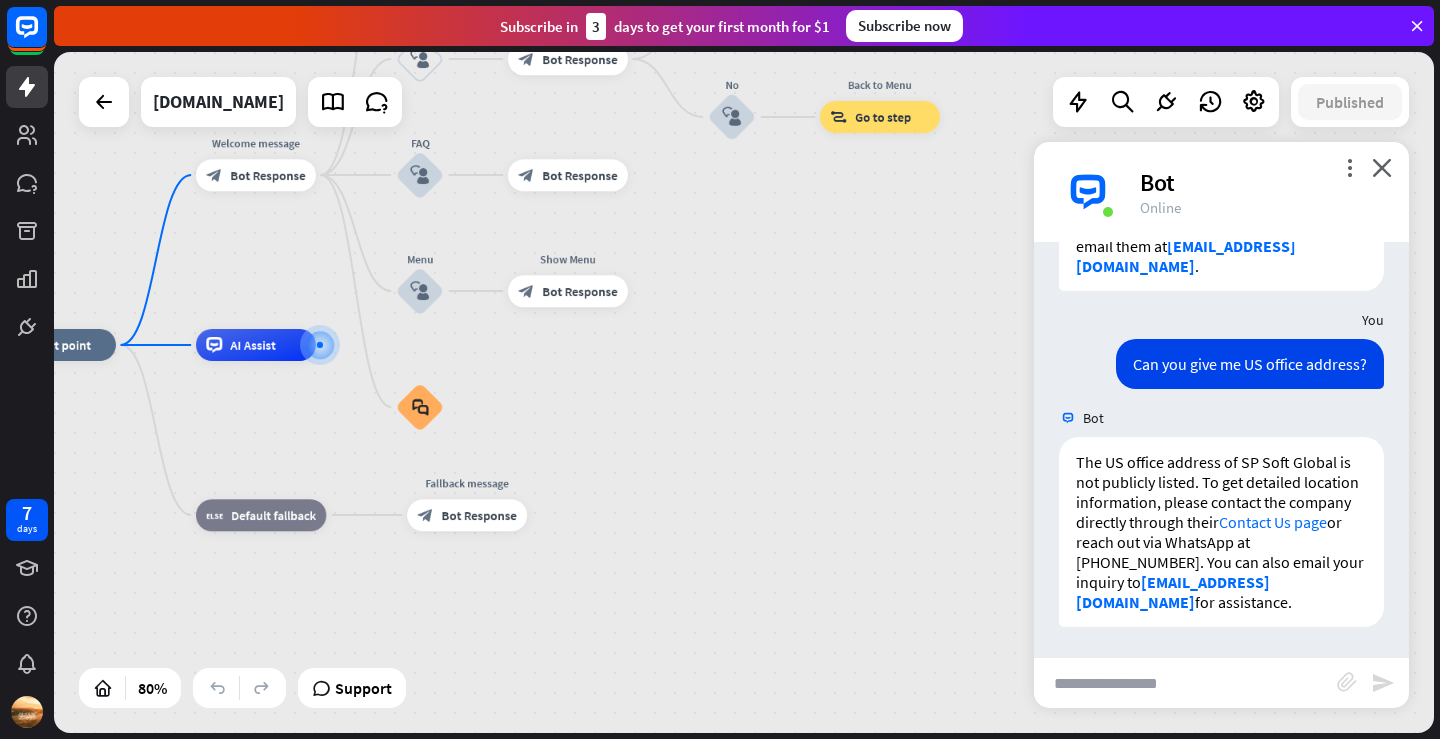 click on "home_2   Start point                 Welcome message   block_bot_response   Bot Response                 About us   block_user_input                 Provide company information   block_bot_response   Bot Response                 Back to Menu   block_user_input                 Was it helpful?   block_bot_response   Bot Response                 Yes   block_user_input                 Thank you!   block_bot_response   Bot Response                 No   block_user_input                 Back to Menu   block_goto   Go to step                 FAQ   block_user_input                   block_bot_response   Bot Response                 Menu   block_user_input                 Show Menu   block_bot_response   Bot Response                   block_faq                     AI Assist                       block_fallback   Default fallback                 Fallback message   block_bot_response   Bot Response" at bounding box center [548, 617] 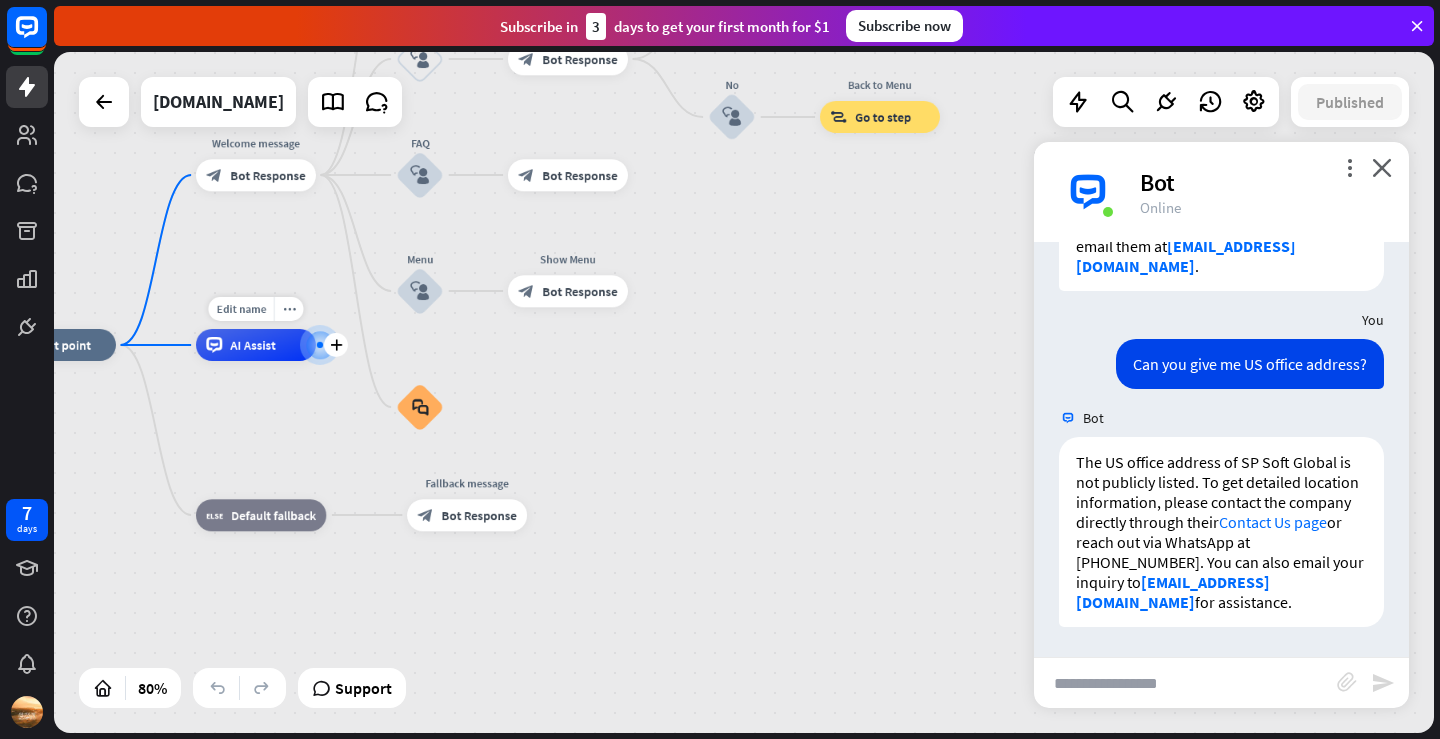click on "AI Assist" at bounding box center (256, 345) 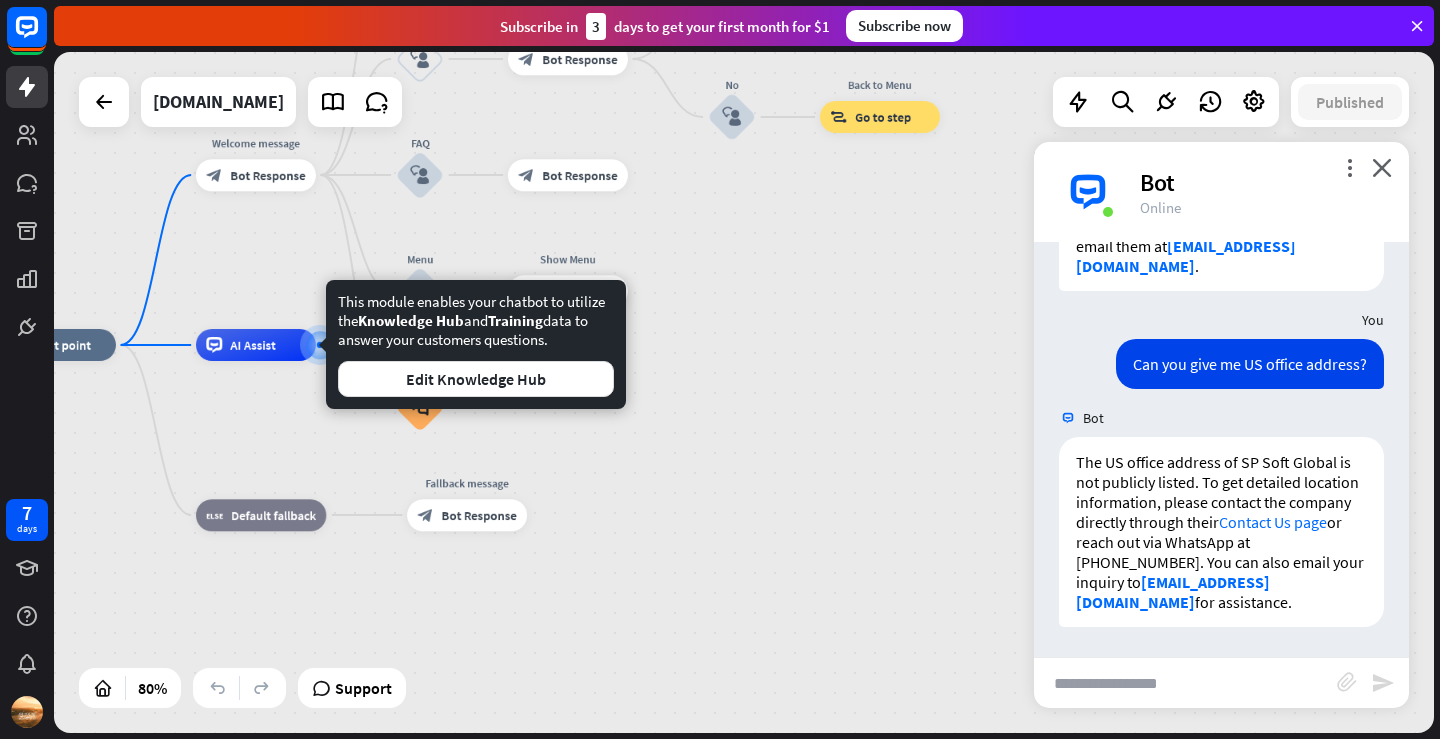 click on "home_2   Start point                 Welcome message   block_bot_response   Bot Response                 About us   block_user_input                 Provide company information   block_bot_response   Bot Response                 Back to Menu   block_user_input                 Was it helpful?   block_bot_response   Bot Response                 Yes   block_user_input                 Thank you!   block_bot_response   Bot Response                 No   block_user_input                 Back to Menu   block_goto   Go to step                 FAQ   block_user_input                   block_bot_response   Bot Response                 Menu   block_user_input                 Show Menu   block_bot_response   Bot Response                   block_faq                     AI Assist           Edit name   more_horiz             block_fallback   Default fallback                 Fallback message   block_bot_response   Bot Response" at bounding box center [548, 617] 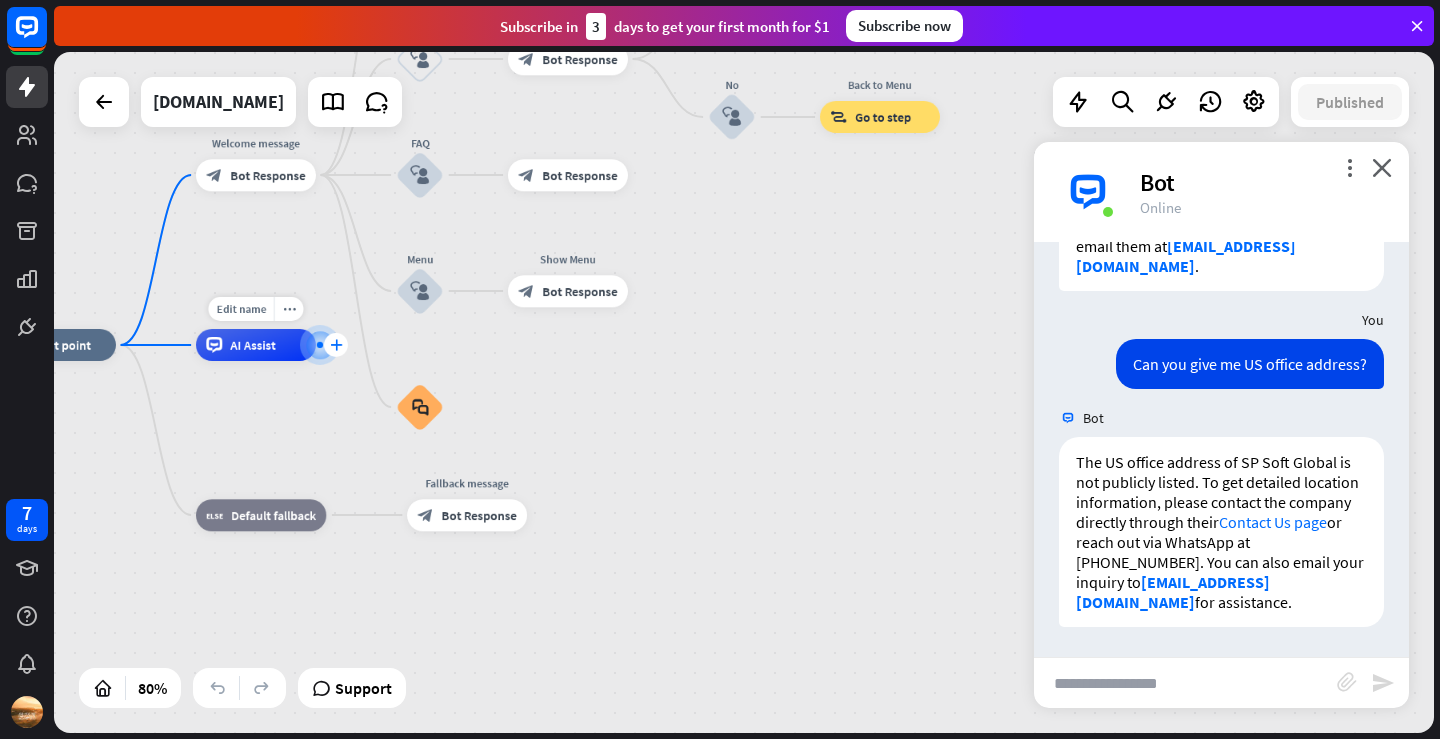 click on "plus" at bounding box center [336, 345] 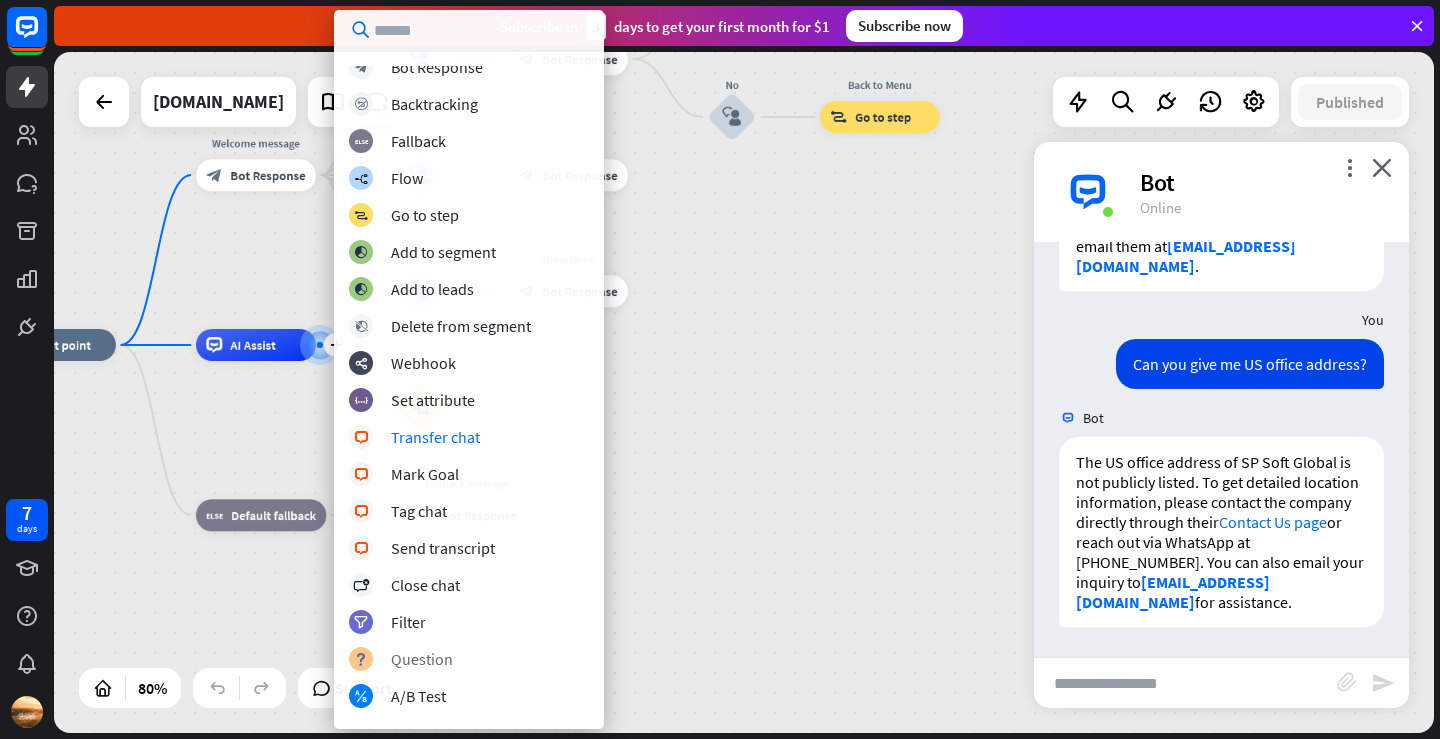 scroll, scrollTop: 0, scrollLeft: 0, axis: both 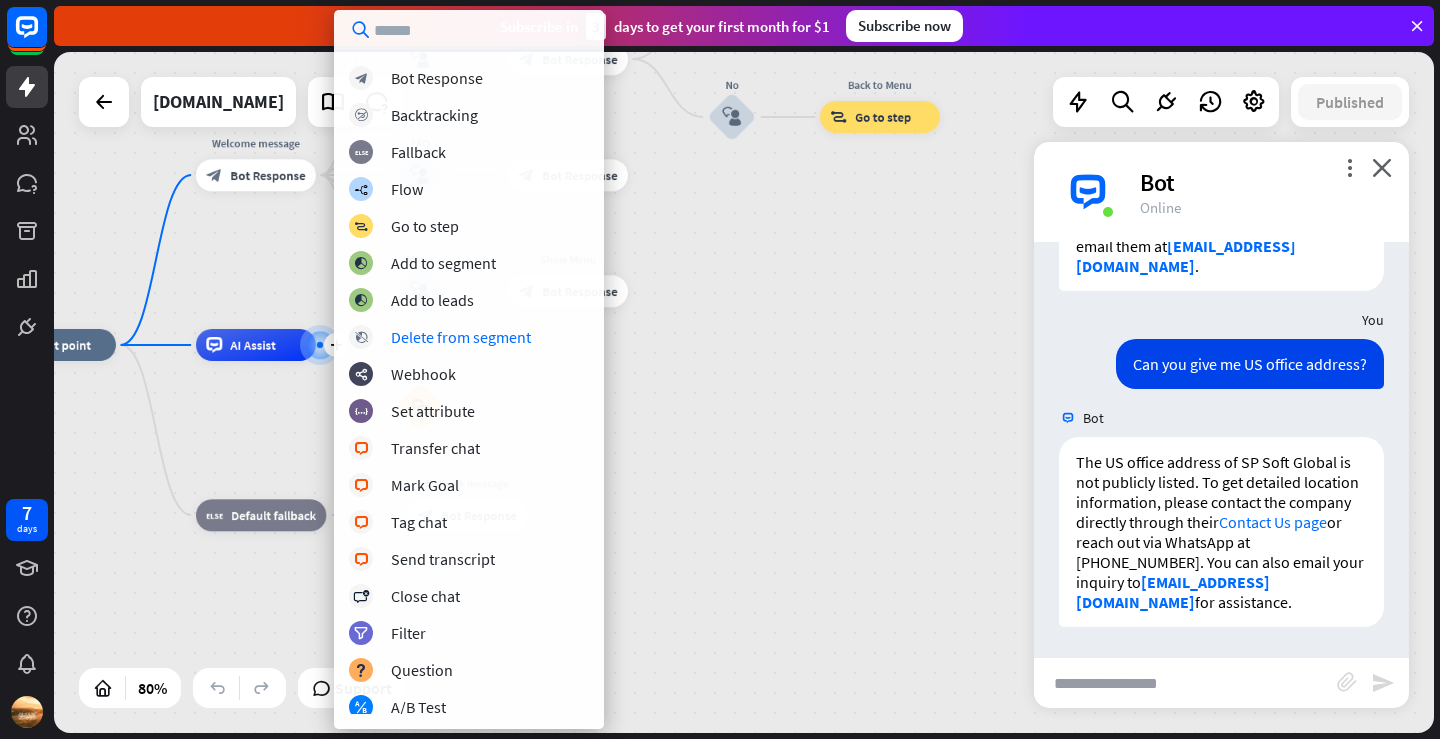 click on "home_2   Start point                 Welcome message   block_bot_response   Bot Response                 About us   block_user_input                 Provide company information   block_bot_response   Bot Response                 Back to Menu   block_user_input                 Was it helpful?   block_bot_response   Bot Response                 Yes   block_user_input                 Thank you!   block_bot_response   Bot Response                 No   block_user_input                 Back to Menu   block_goto   Go to step                 FAQ   block_user_input                   block_bot_response   Bot Response                 Menu   block_user_input                 Show Menu   block_bot_response   Bot Response                   block_faq               plus       AI Assist                       block_fallback   Default fallback                 Fallback message   block_bot_response   Bot Response" at bounding box center [548, 617] 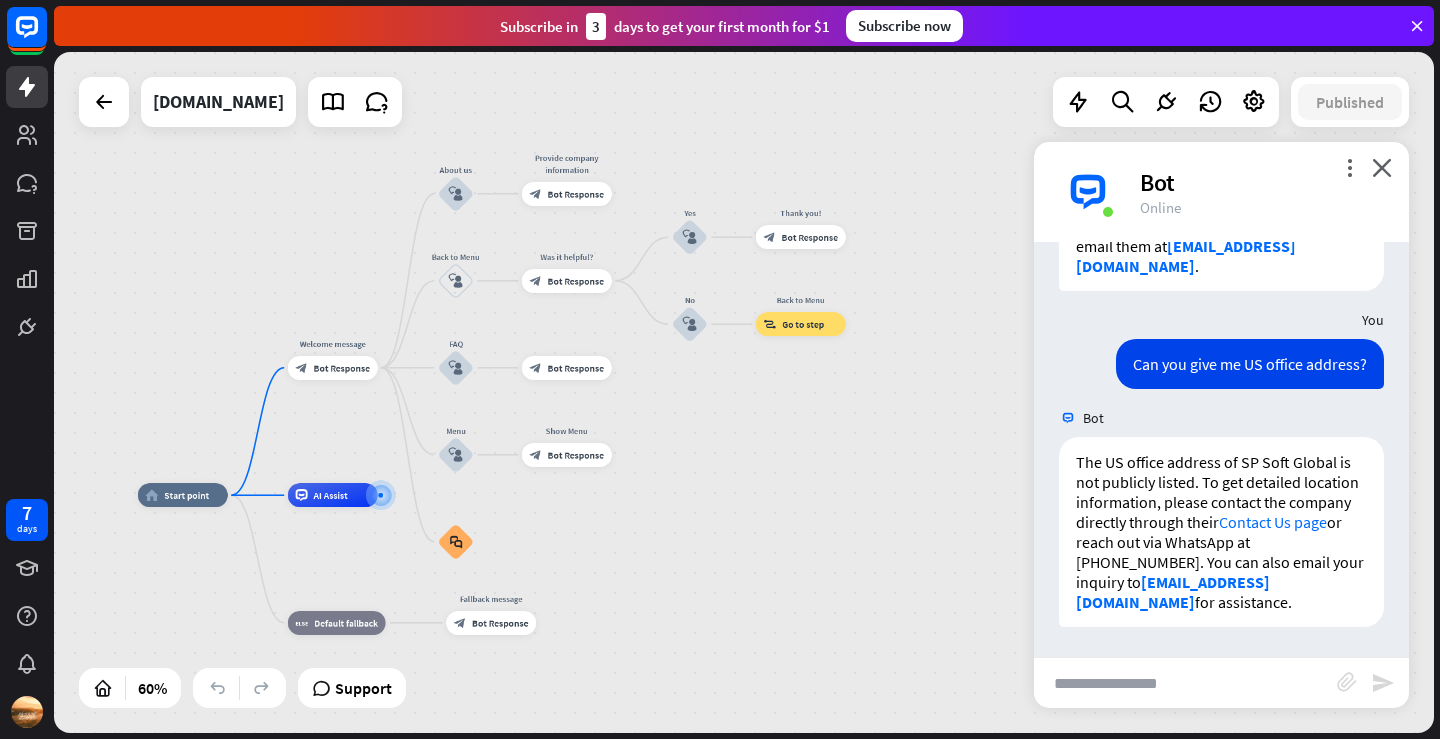 drag, startPoint x: 789, startPoint y: 525, endPoint x: 702, endPoint y: 670, distance: 169.09761 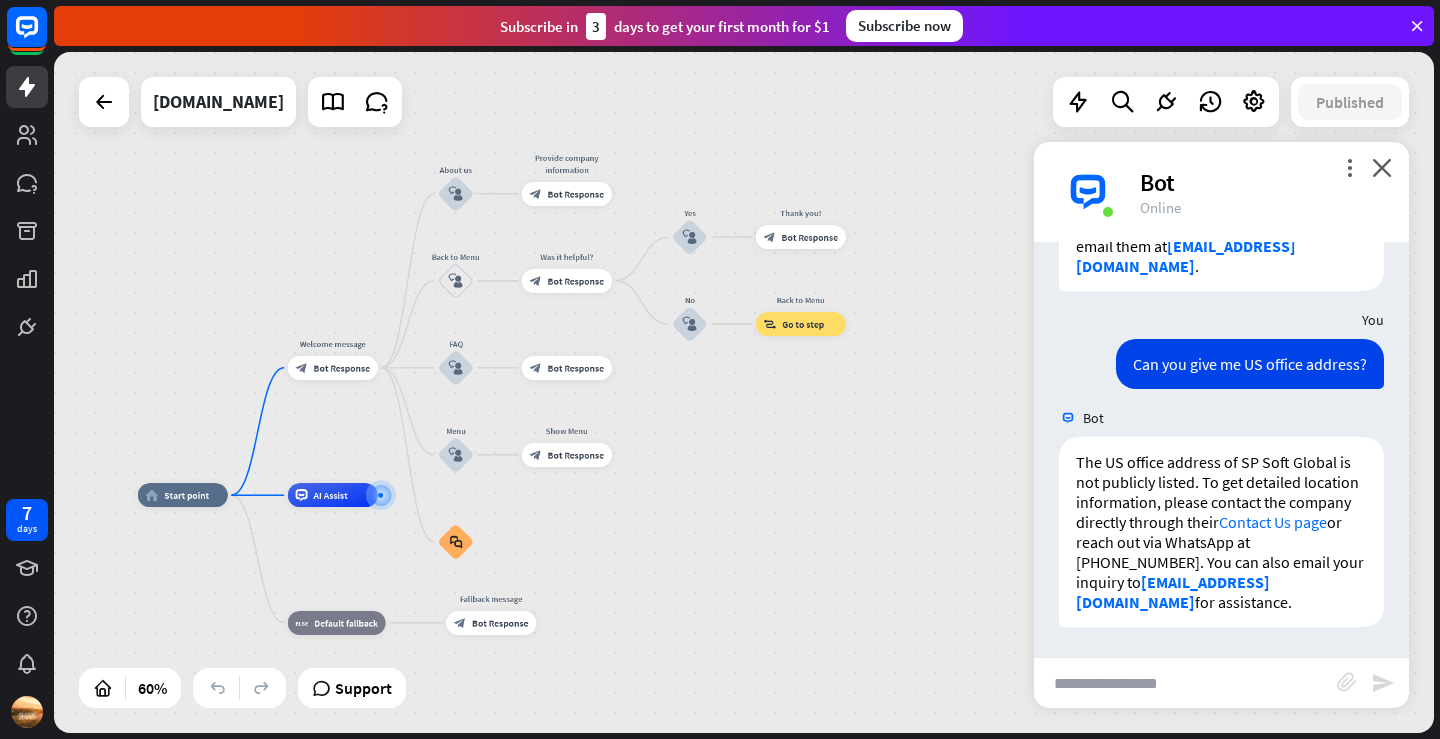 click on "home_2   Start point                 Welcome message   block_bot_response   Bot Response                 About us   block_user_input                 Provide company information   block_bot_response   Bot Response                 Back to Menu   block_user_input                 Was it helpful?   block_bot_response   Bot Response                 Yes   block_user_input                 Thank you!   block_bot_response   Bot Response                 No   block_user_input                 Back to Menu   block_goto   Go to step                 FAQ   block_user_input                   block_bot_response   Bot Response                 Menu   block_user_input                 Show Menu   block_bot_response   Bot Response                   block_faq                     AI Assist                       block_fallback   Default fallback                 Fallback message   block_bot_response   Bot Response" at bounding box center [552, 699] 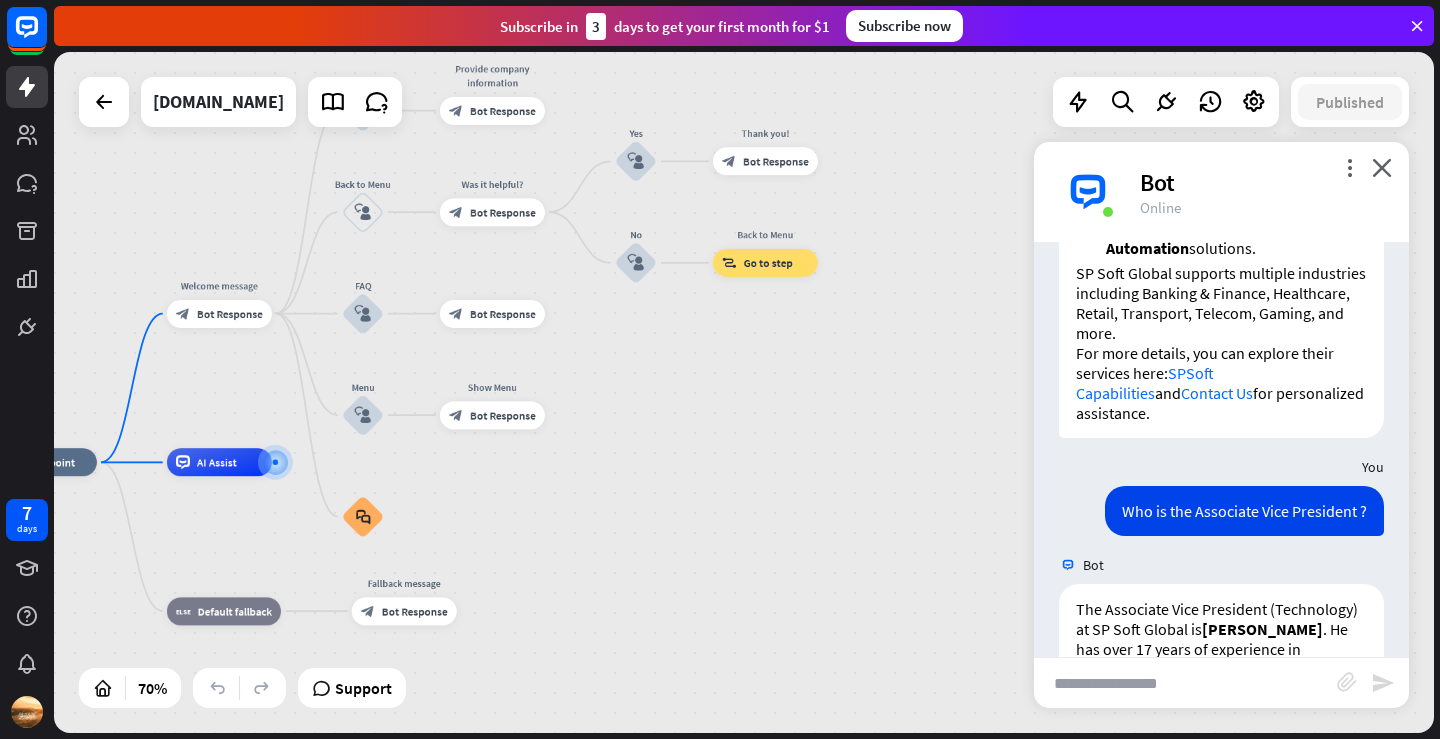 scroll, scrollTop: 1200, scrollLeft: 0, axis: vertical 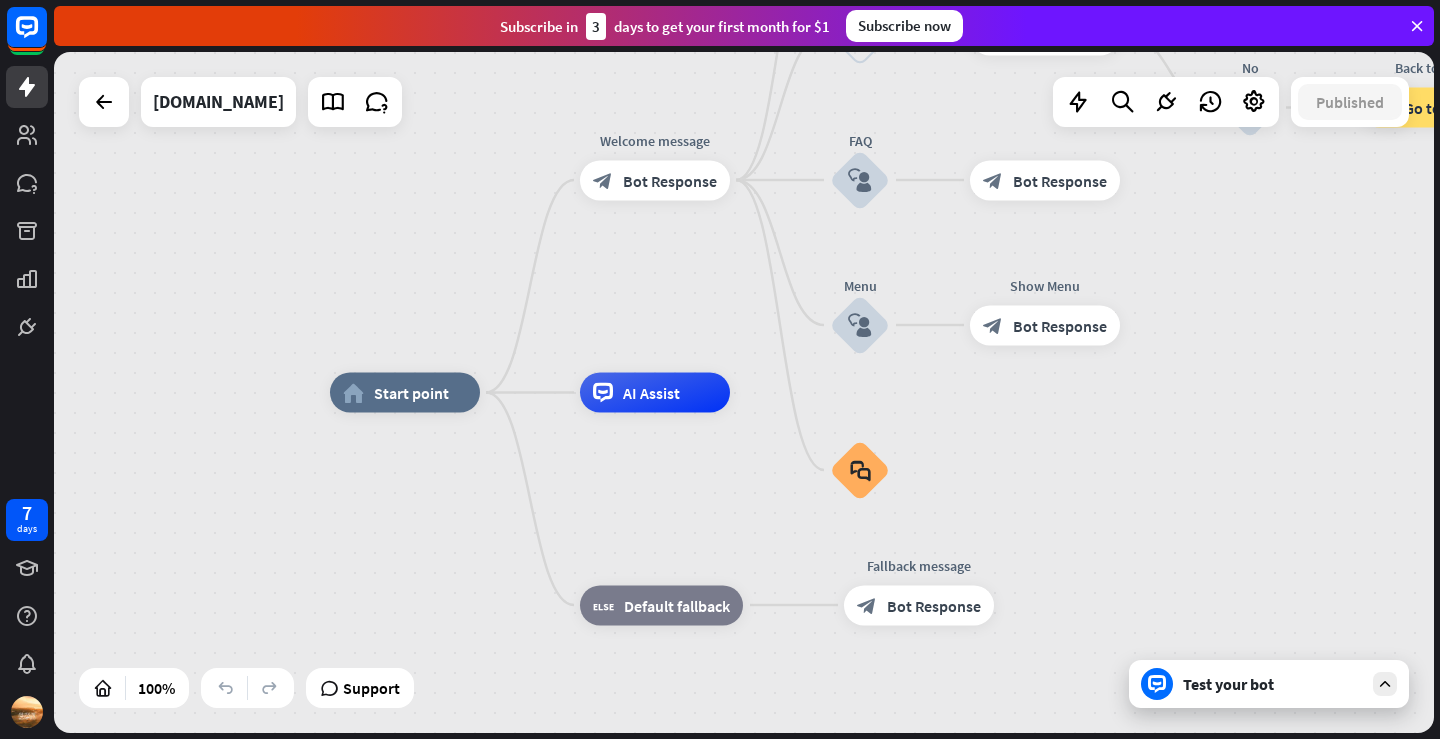 click on "Test your bot" at bounding box center (1273, 684) 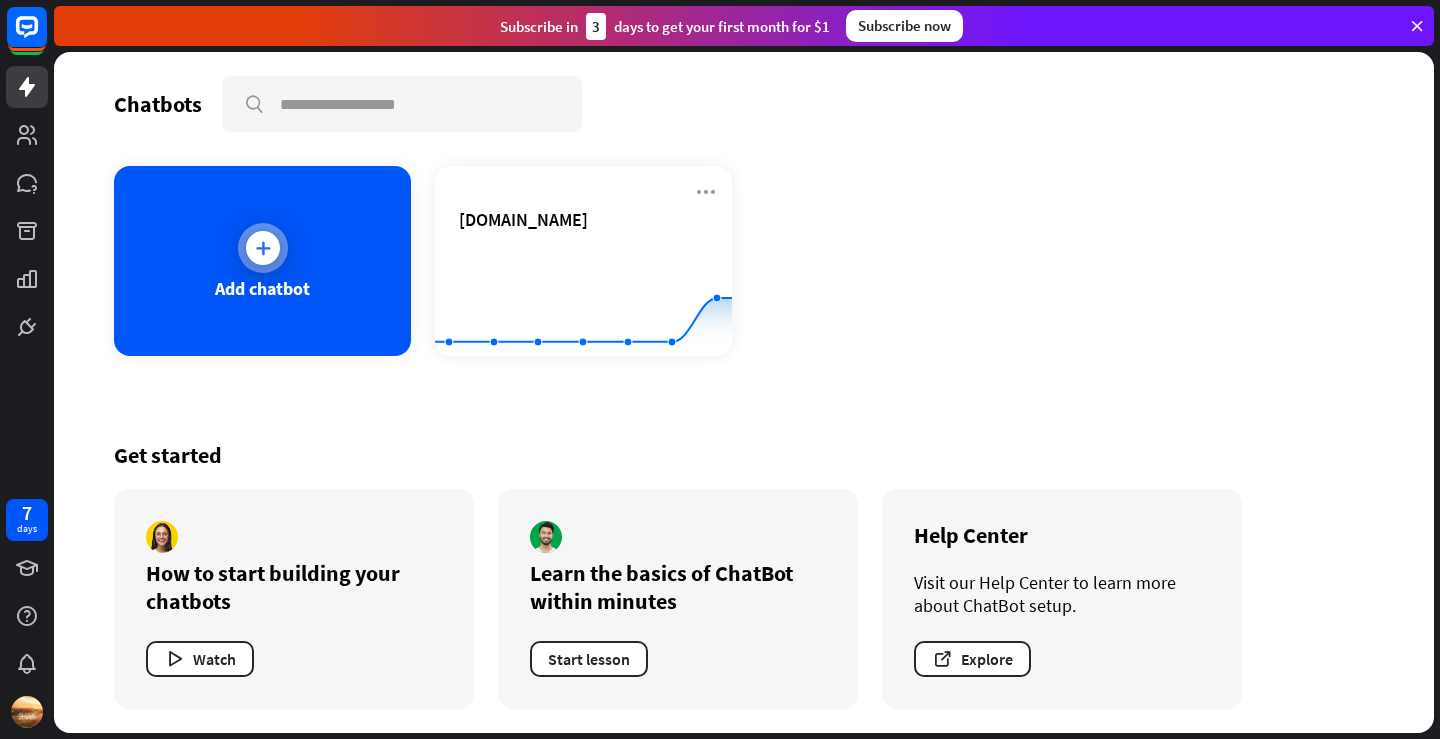 click on "Add chatbot" at bounding box center [262, 261] 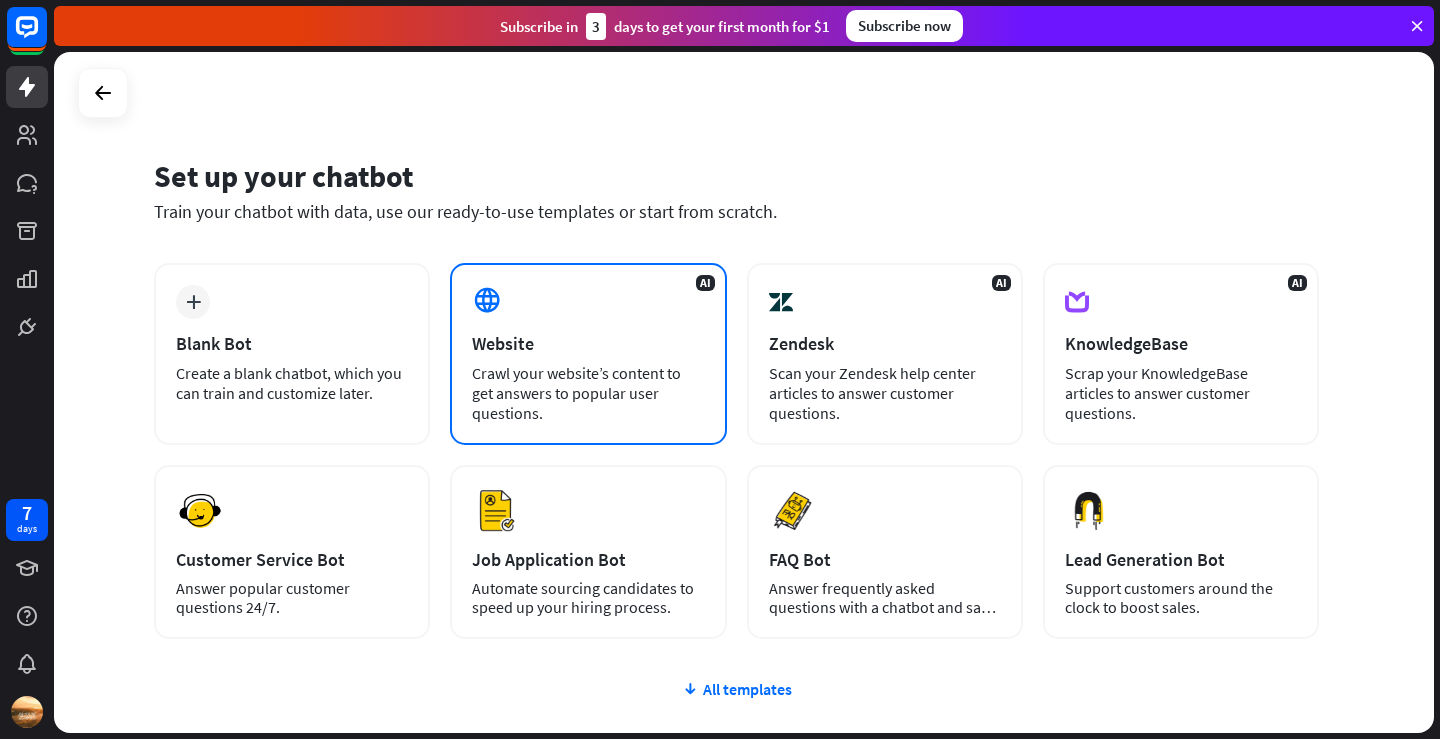 click on "Crawl your website’s content to get answers to
popular user questions." at bounding box center (588, 393) 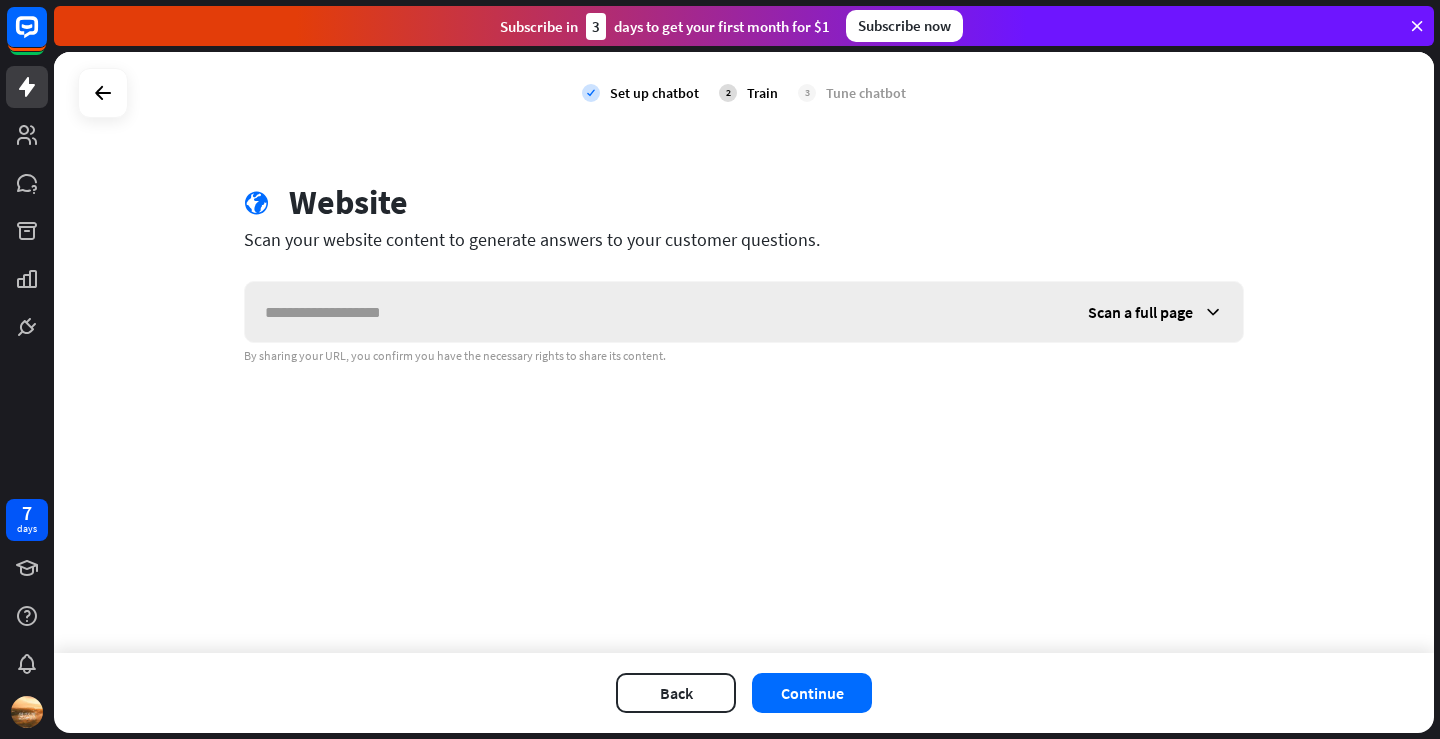 click at bounding box center (656, 312) 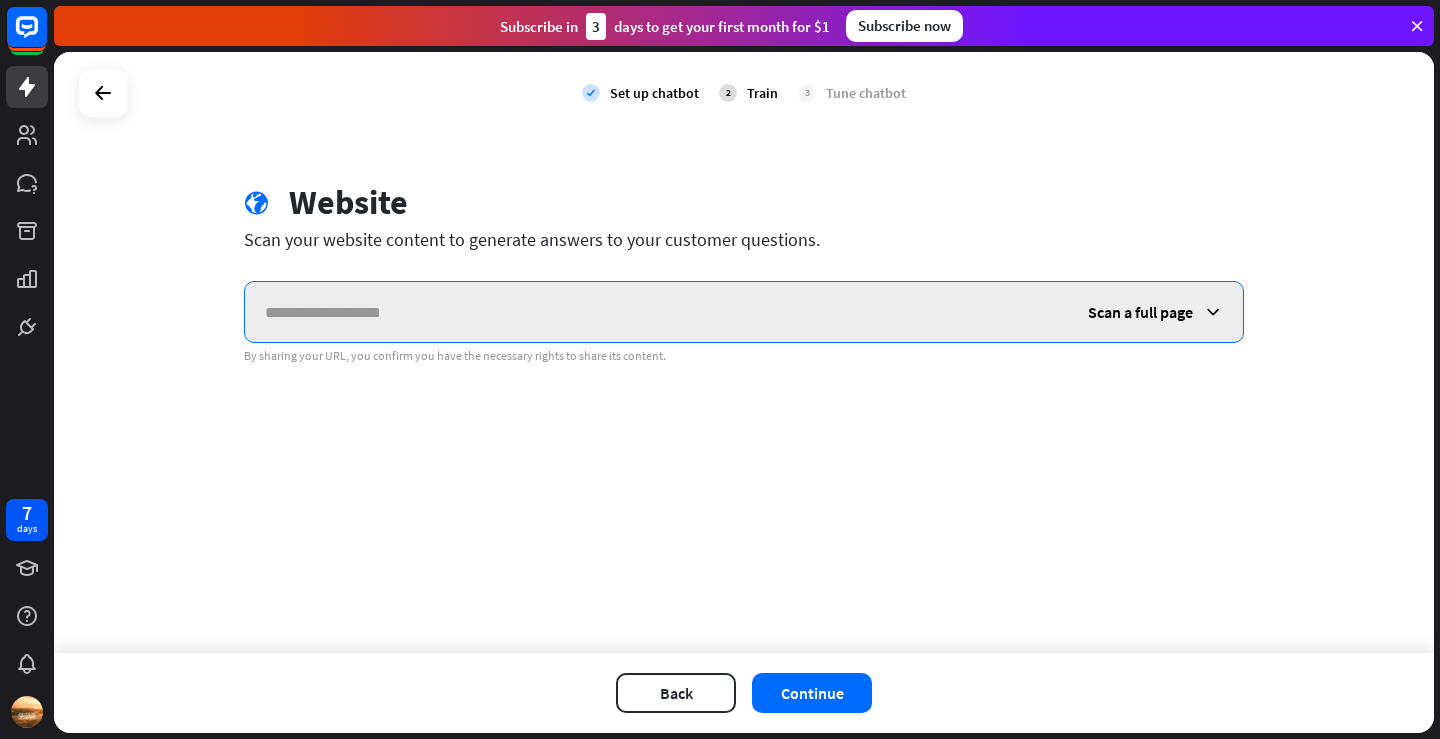 click at bounding box center [656, 312] 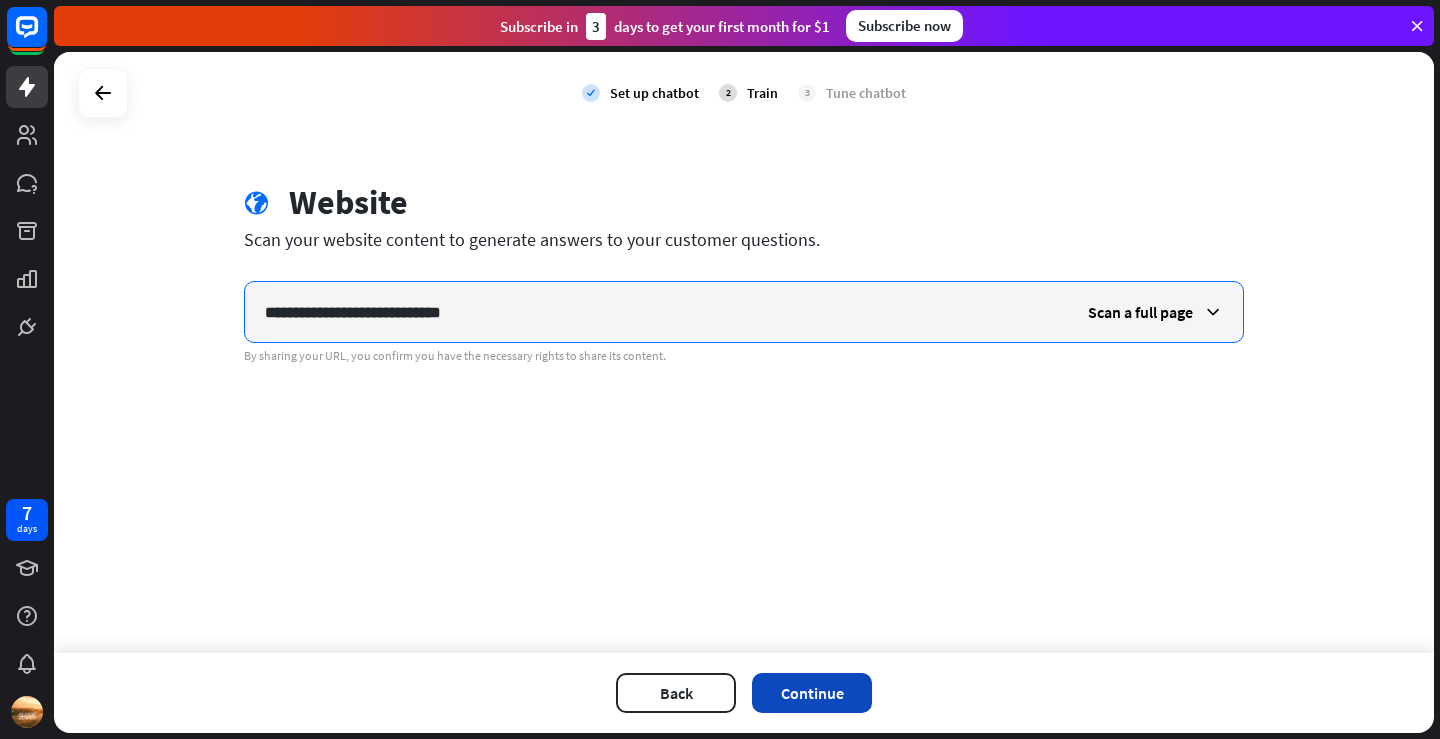type on "**********" 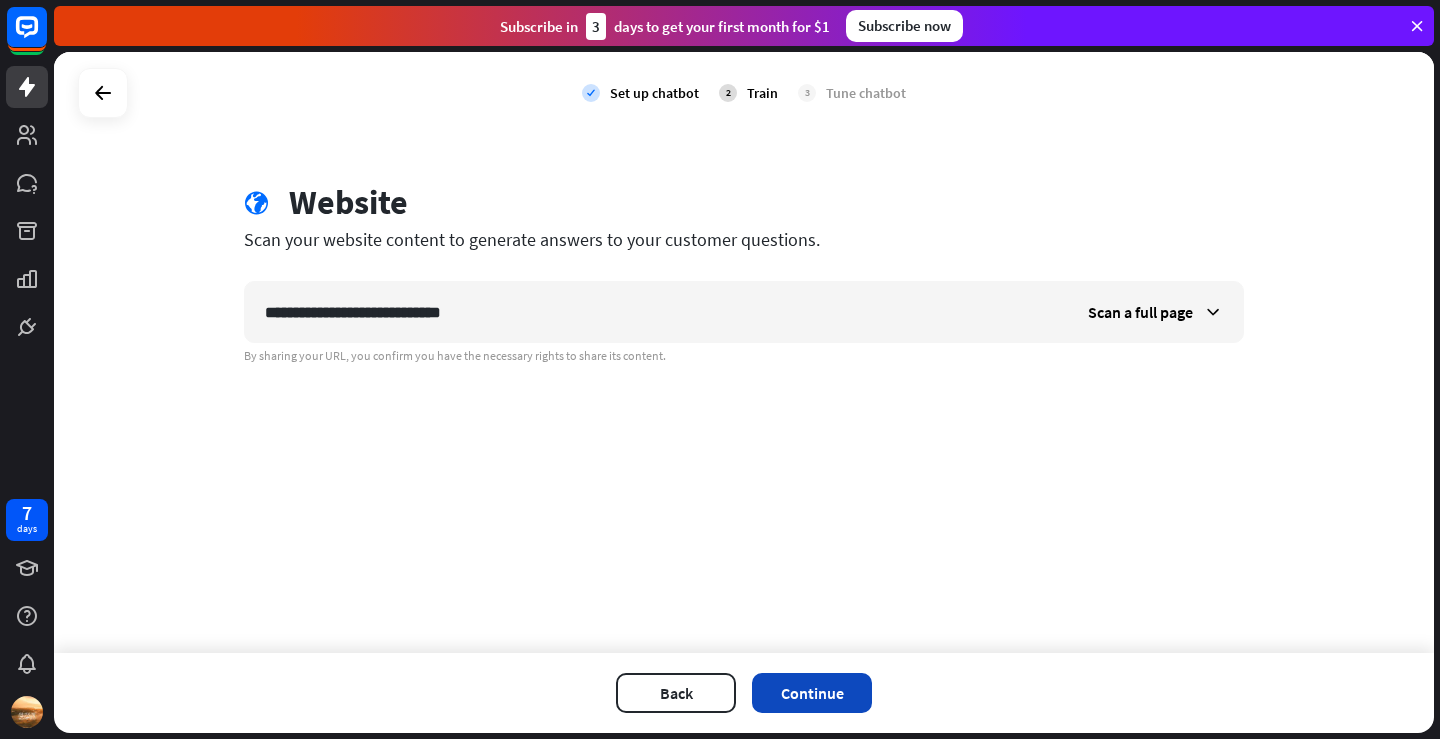 click on "Continue" at bounding box center (812, 693) 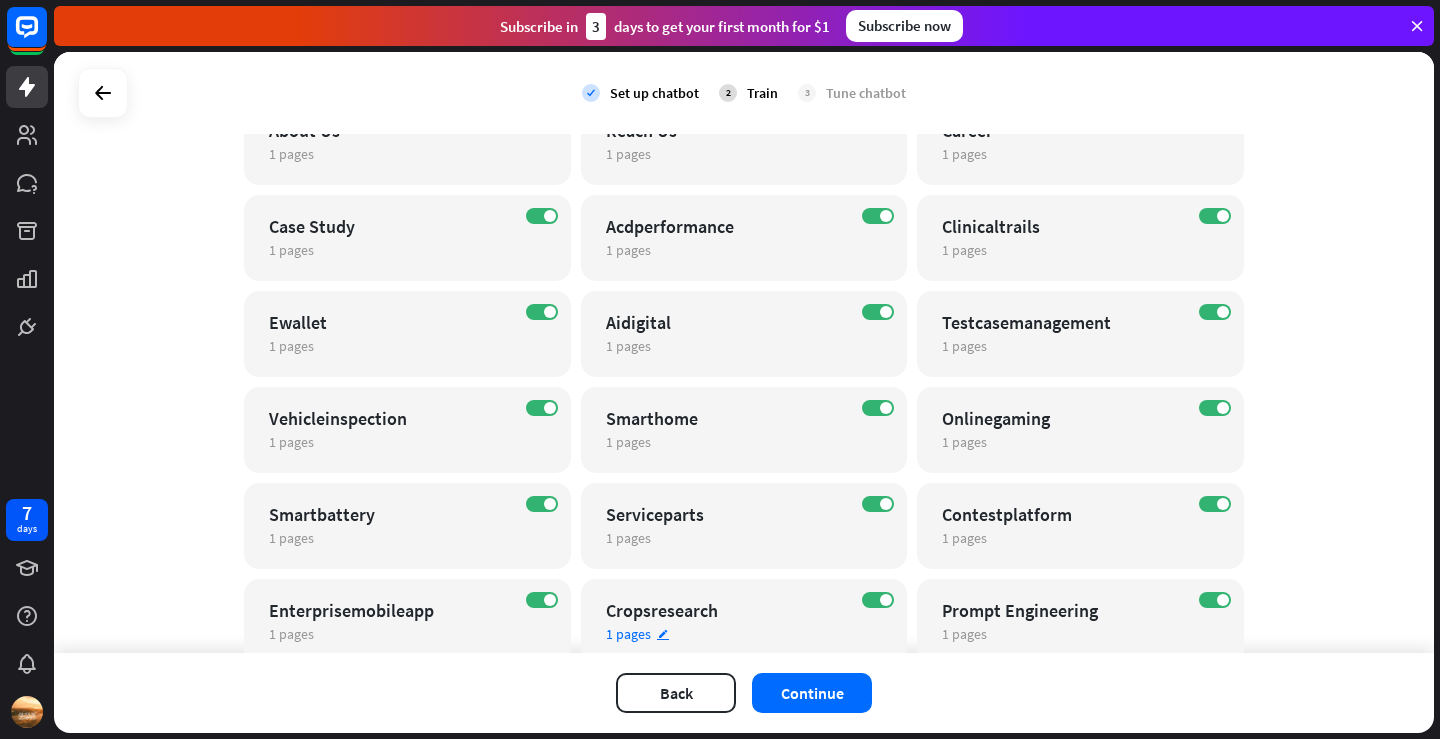 scroll, scrollTop: 600, scrollLeft: 0, axis: vertical 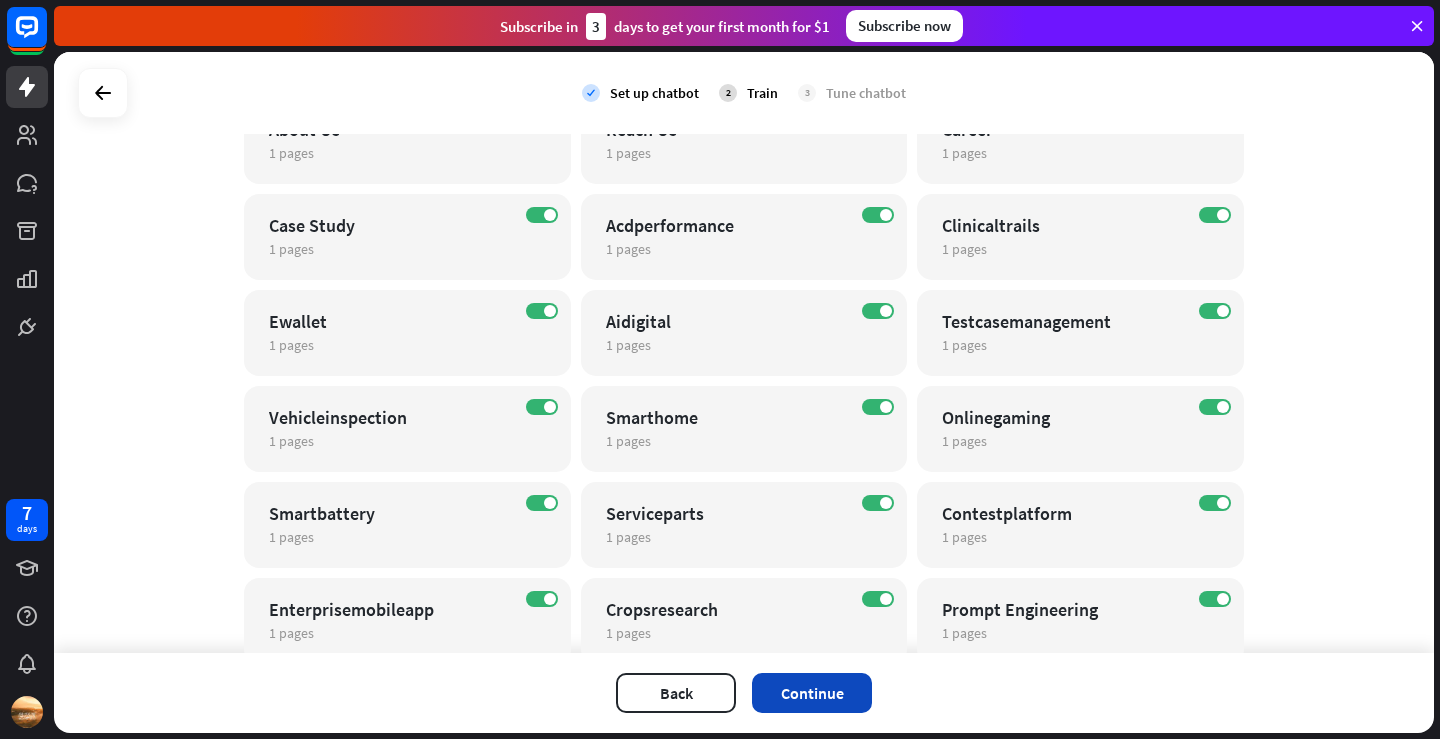 click on "Continue" at bounding box center [812, 693] 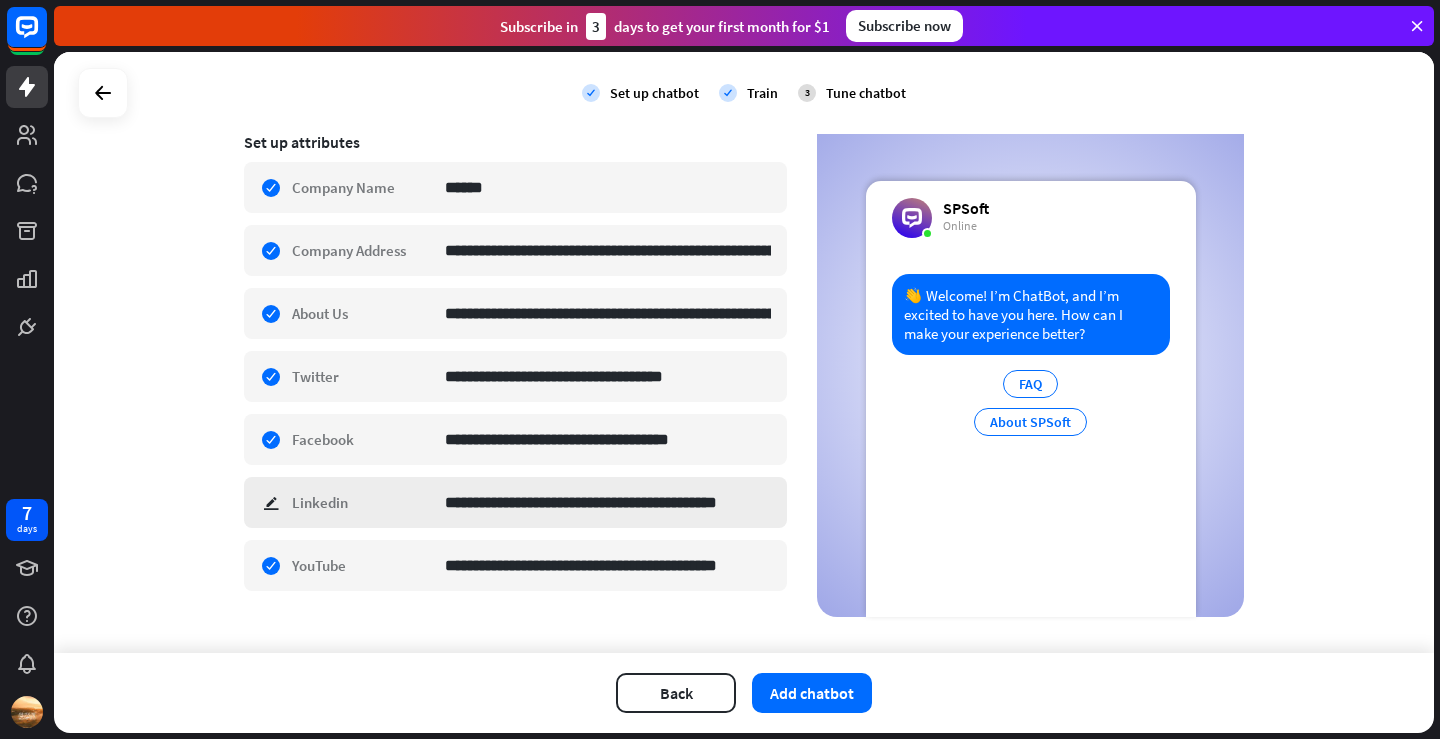 scroll, scrollTop: 364, scrollLeft: 0, axis: vertical 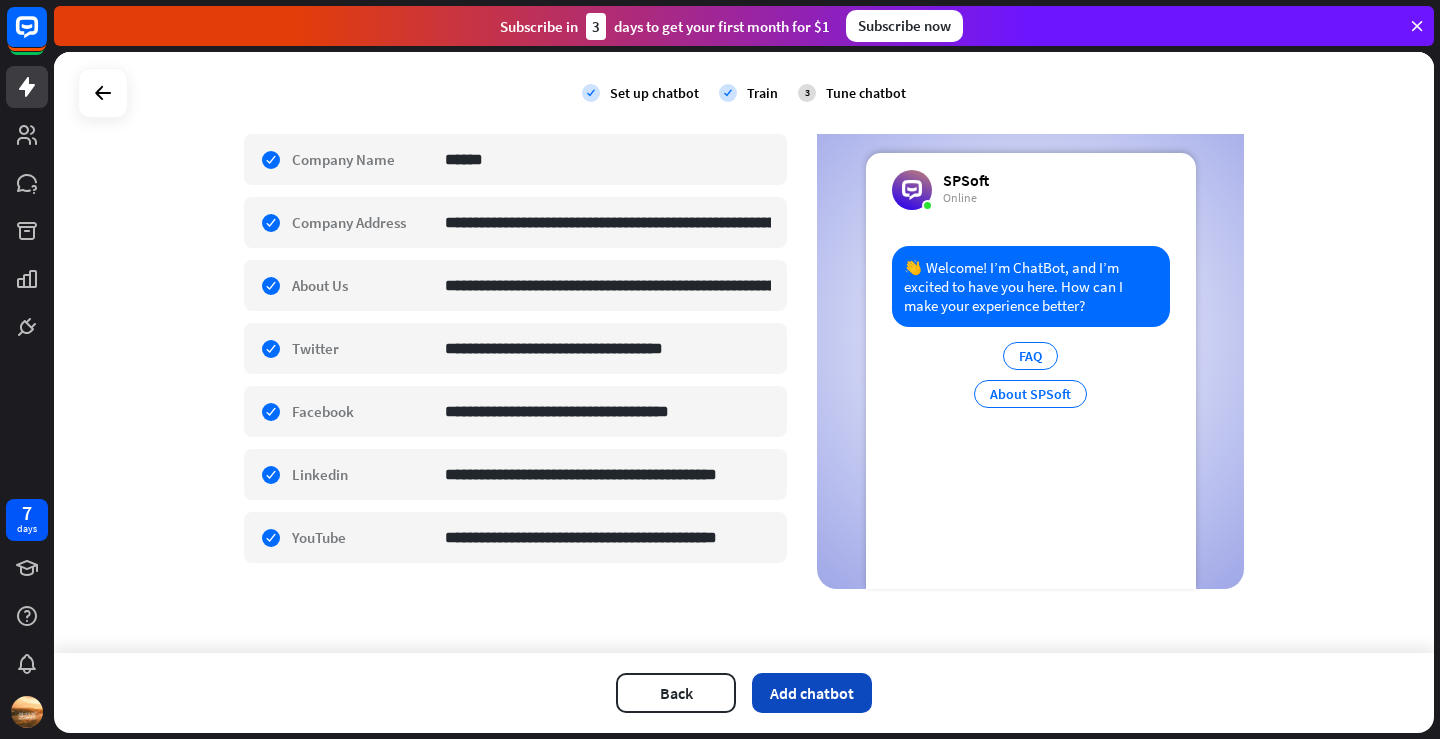 click on "Add chatbot" at bounding box center (812, 693) 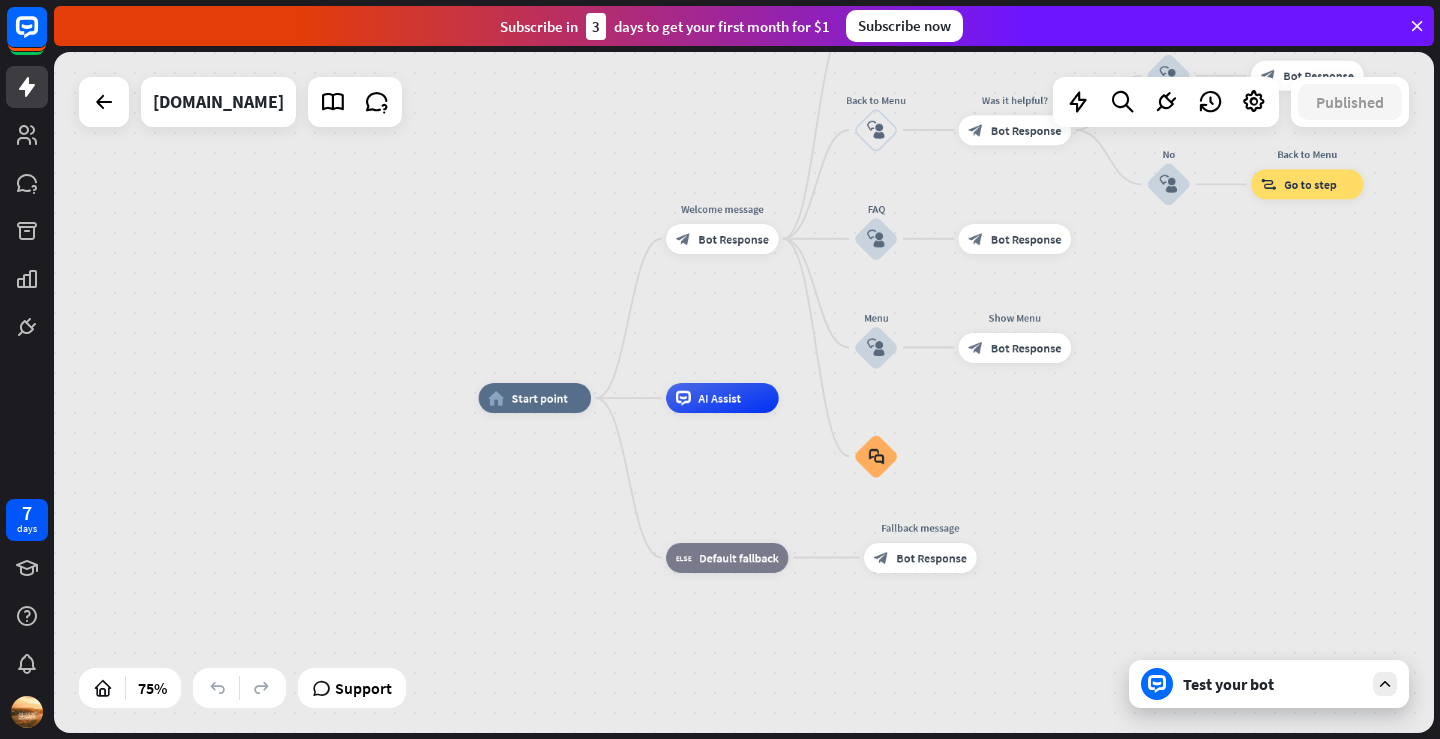 click on "Test your bot" at bounding box center [1273, 684] 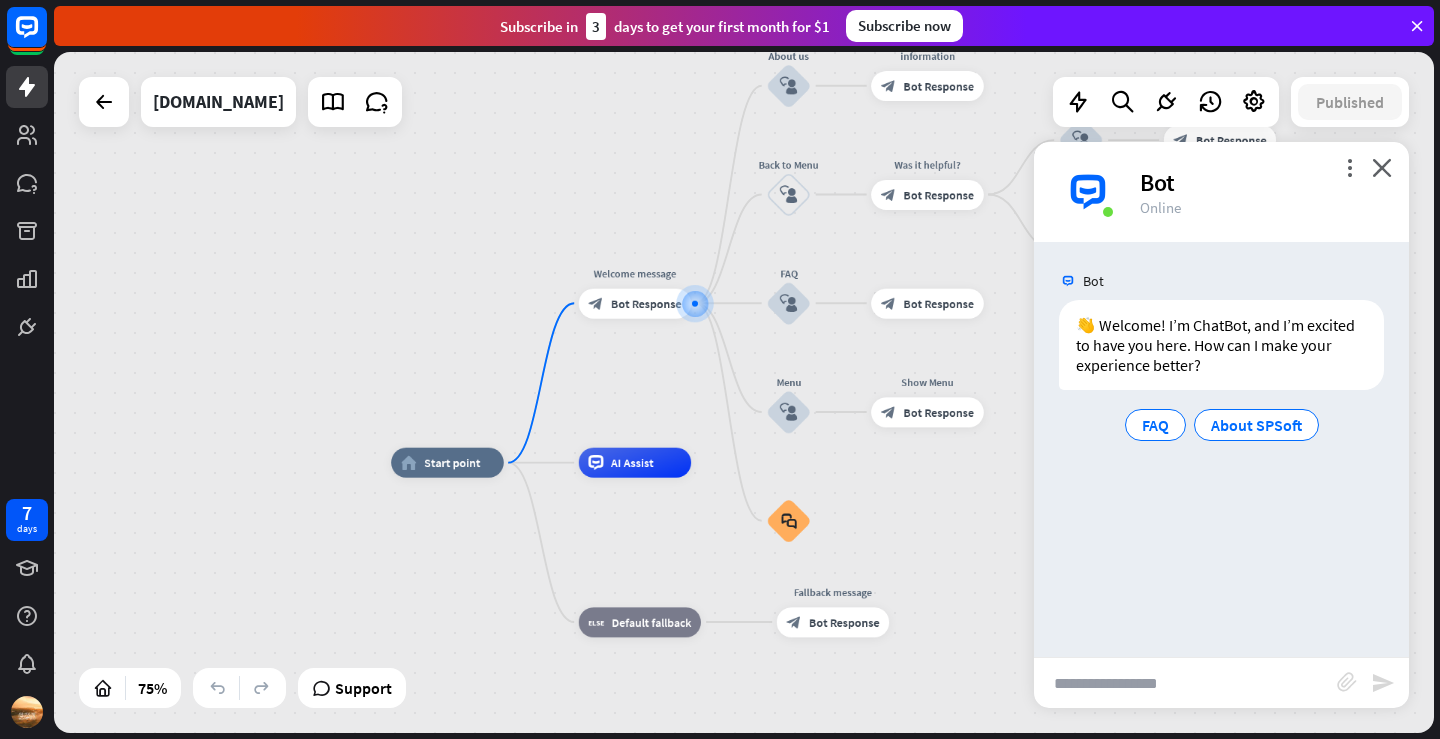 click at bounding box center (1185, 683) 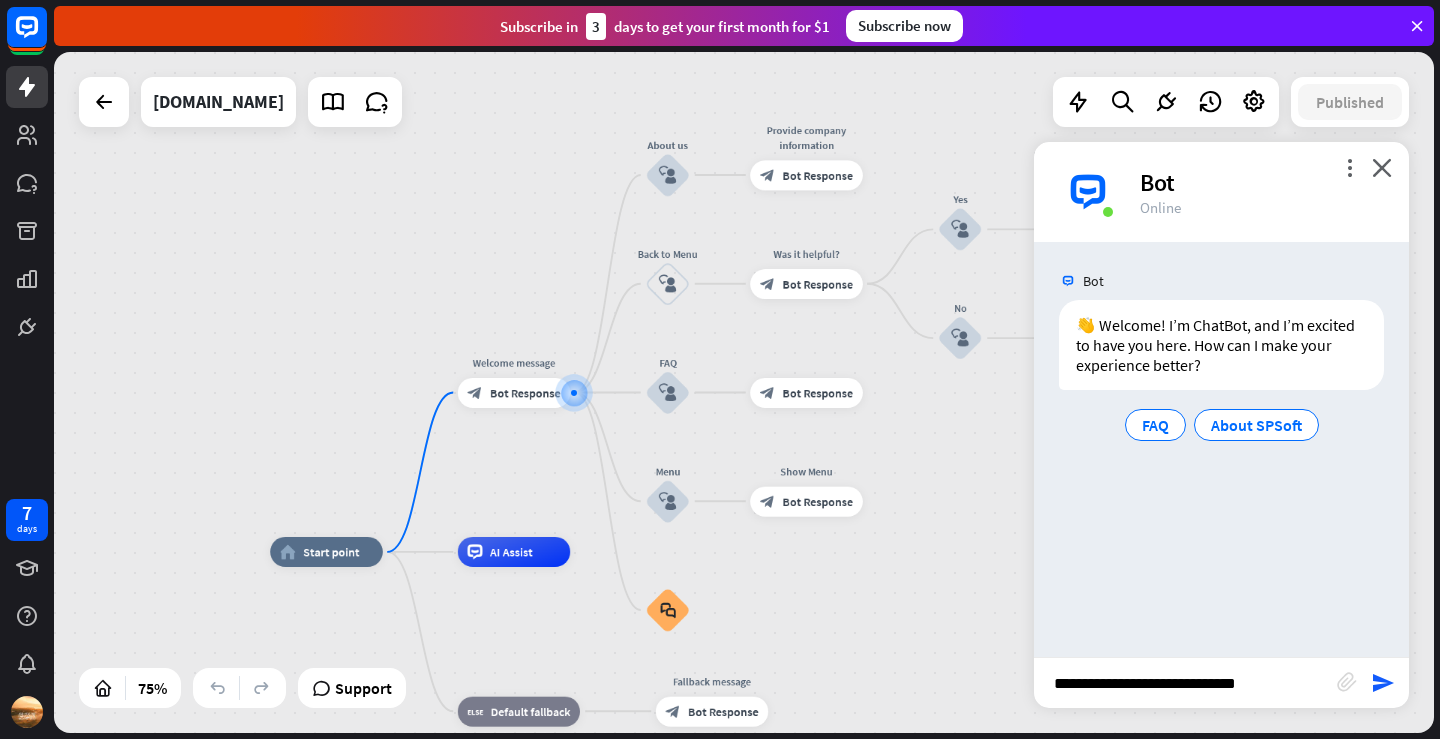 type on "**********" 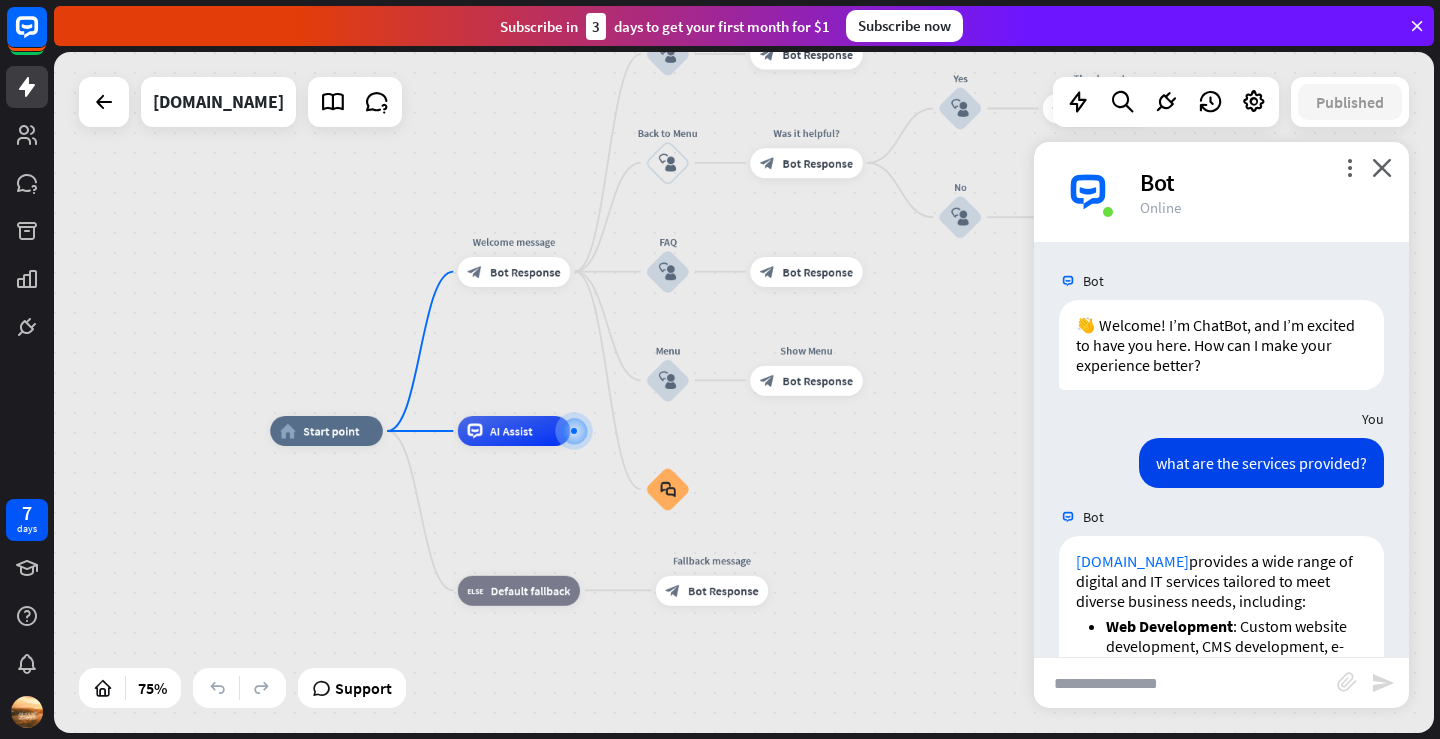scroll, scrollTop: 969, scrollLeft: 0, axis: vertical 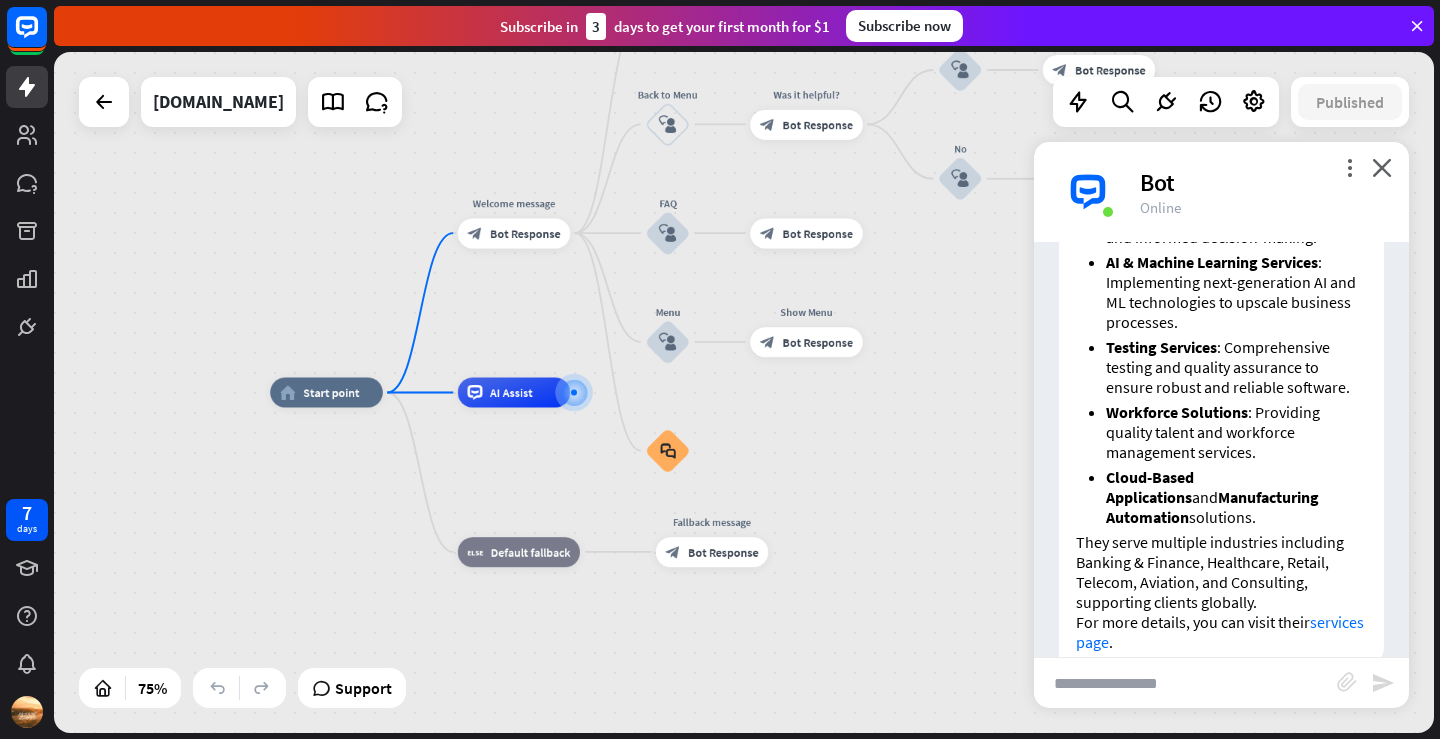 click at bounding box center (1185, 683) 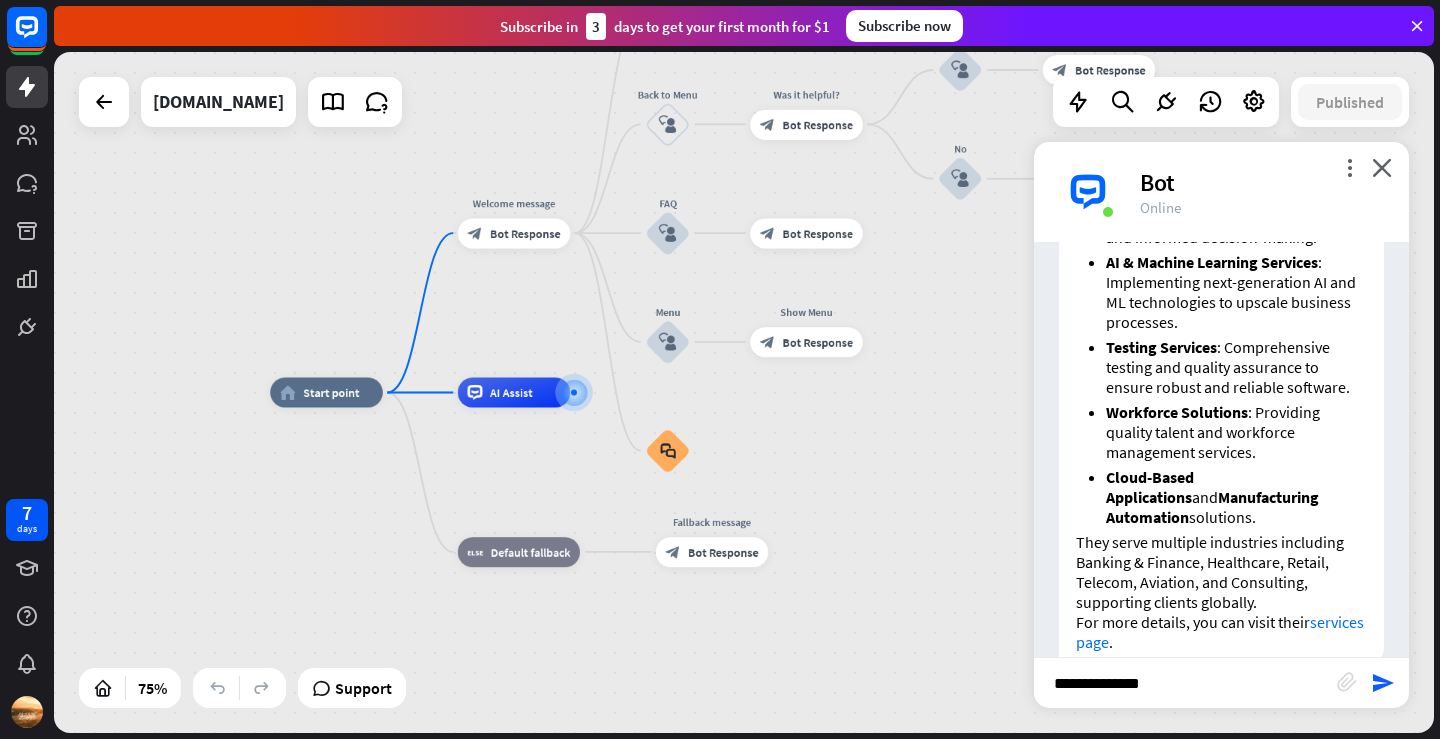 type on "**********" 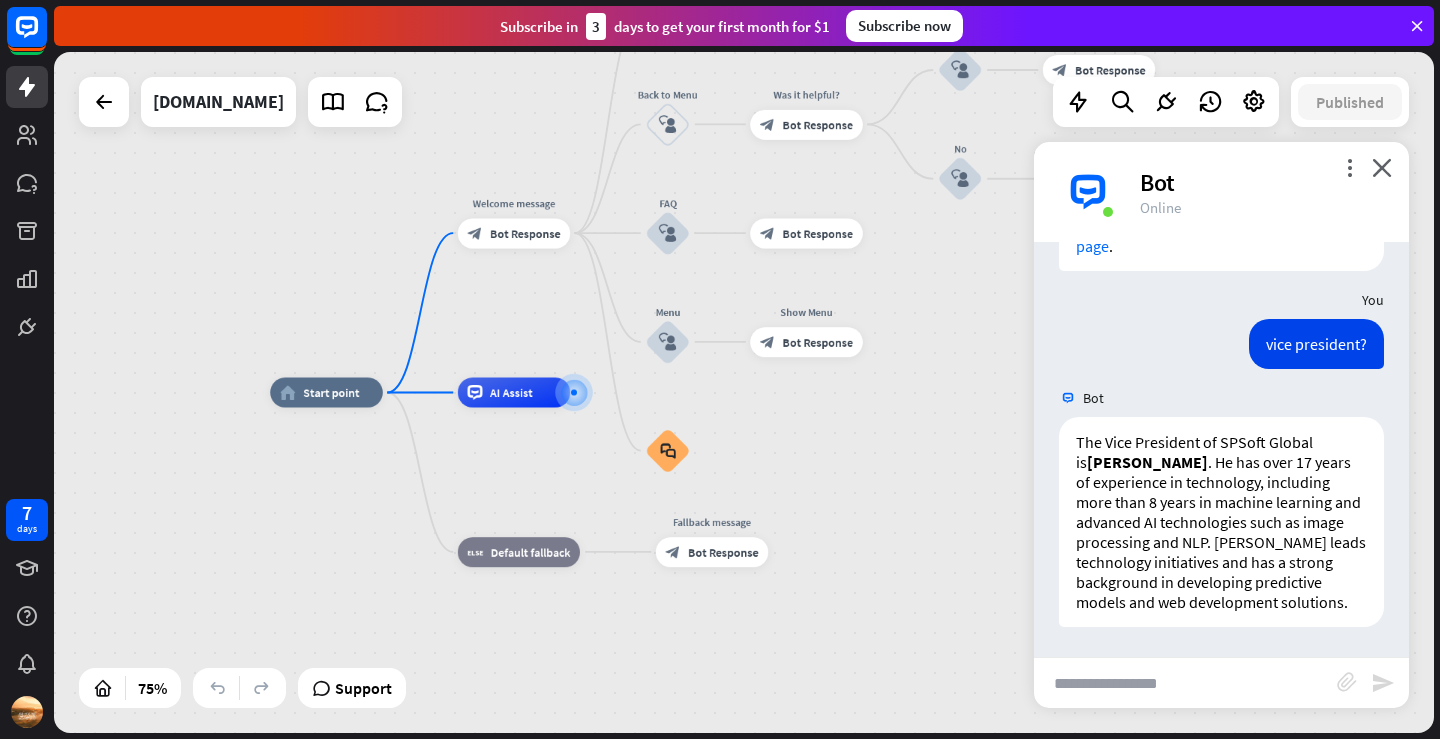 scroll, scrollTop: 1325, scrollLeft: 0, axis: vertical 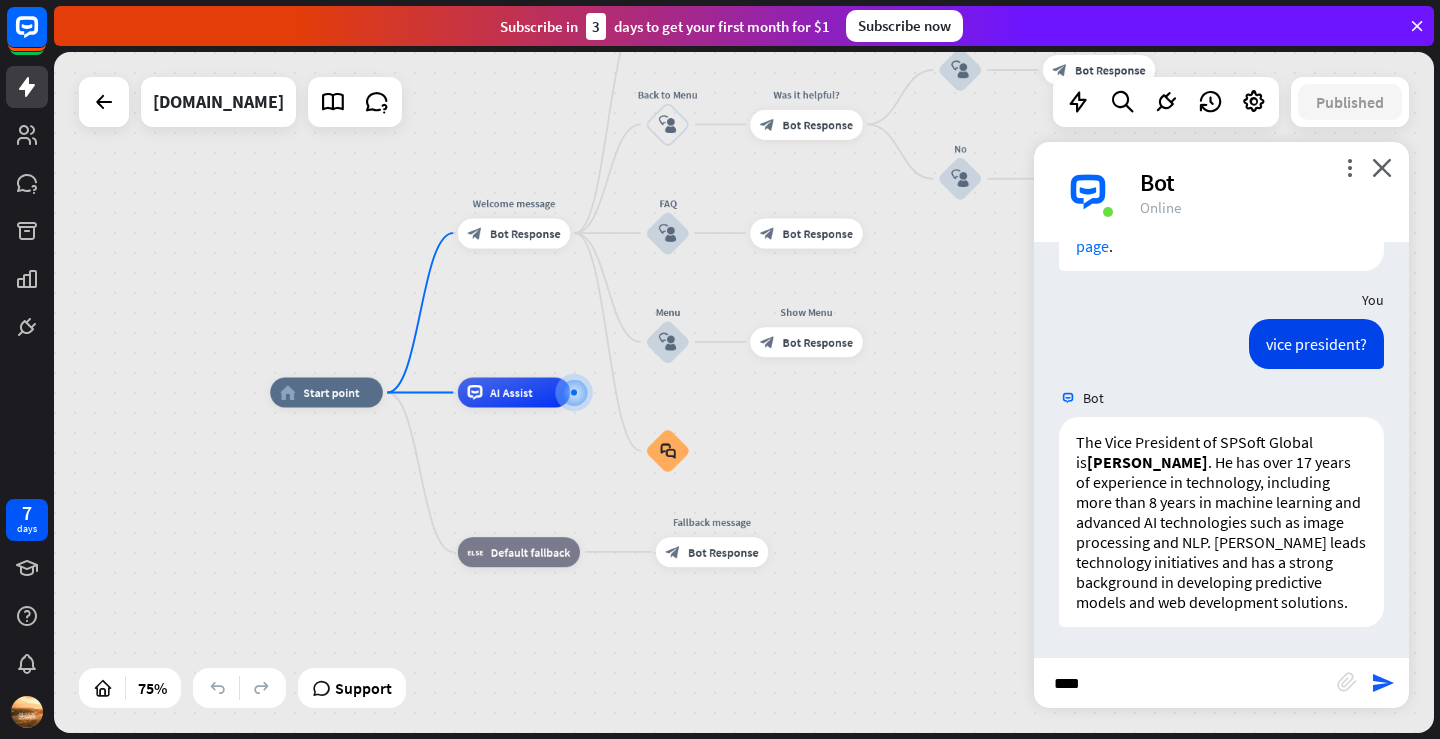 type on "*****" 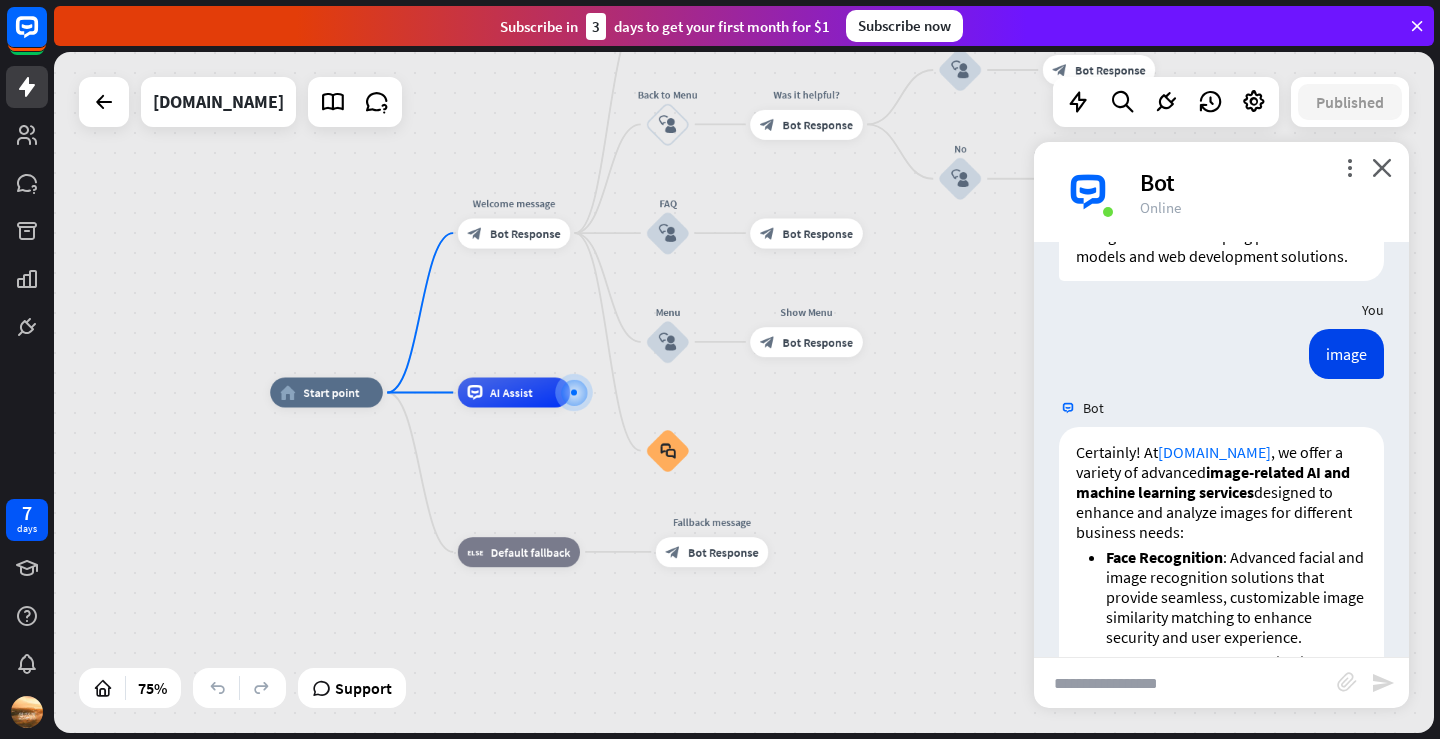 scroll, scrollTop: 1576, scrollLeft: 0, axis: vertical 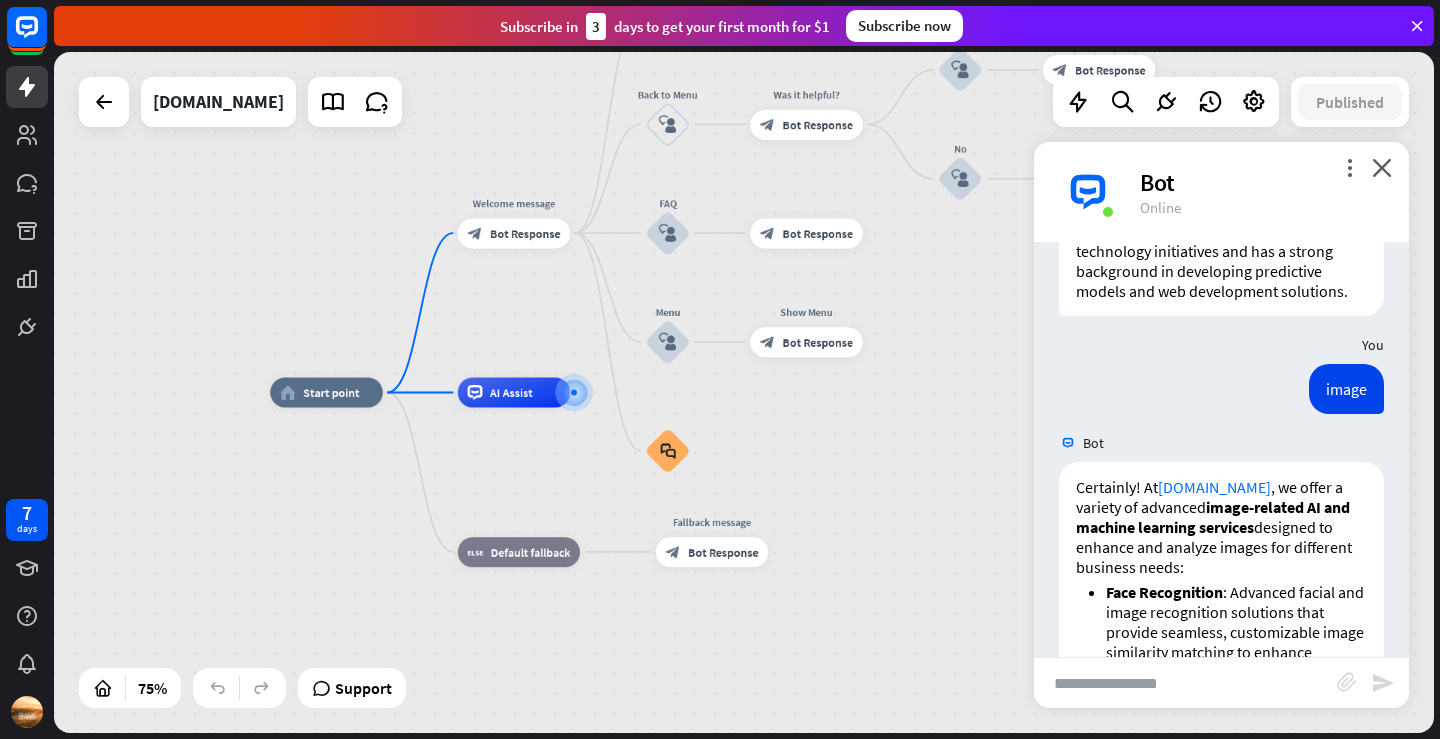click at bounding box center (1185, 683) 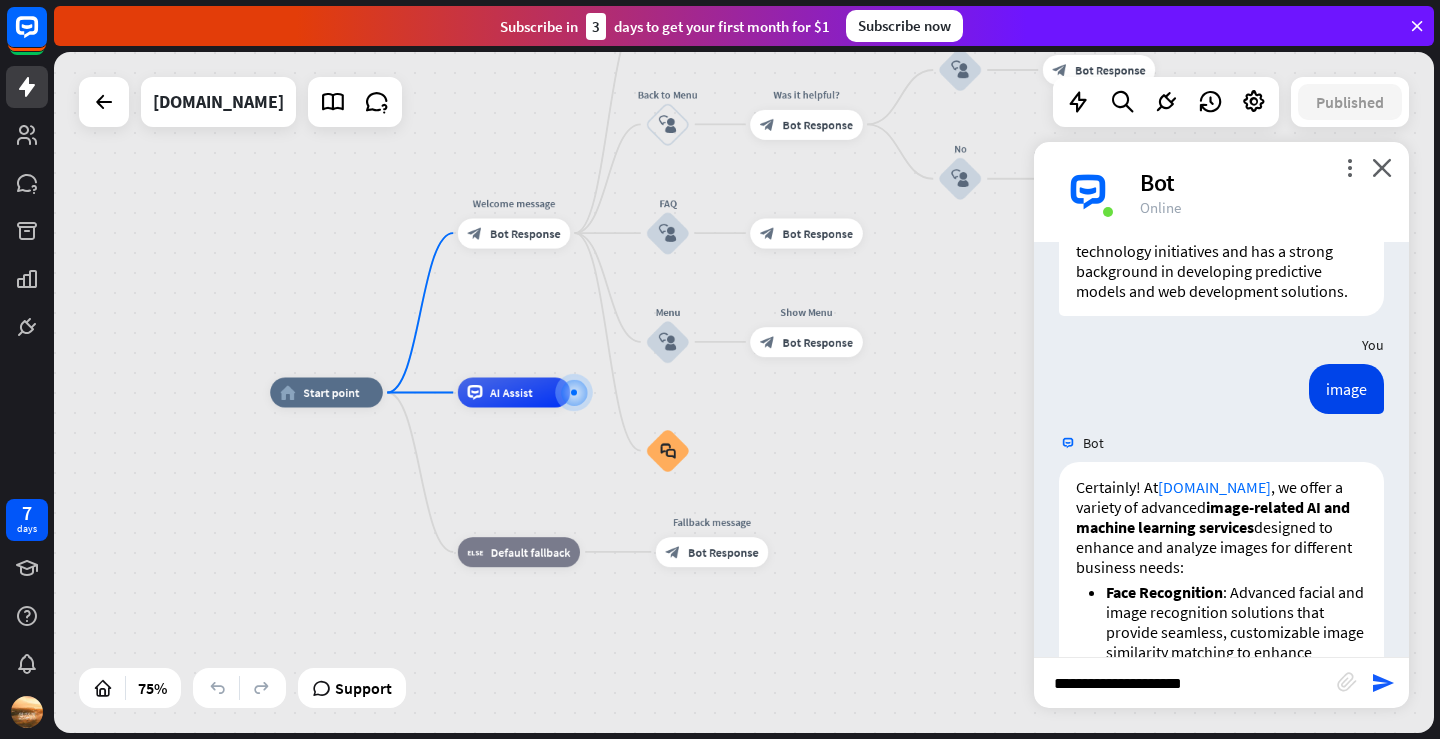 type on "**********" 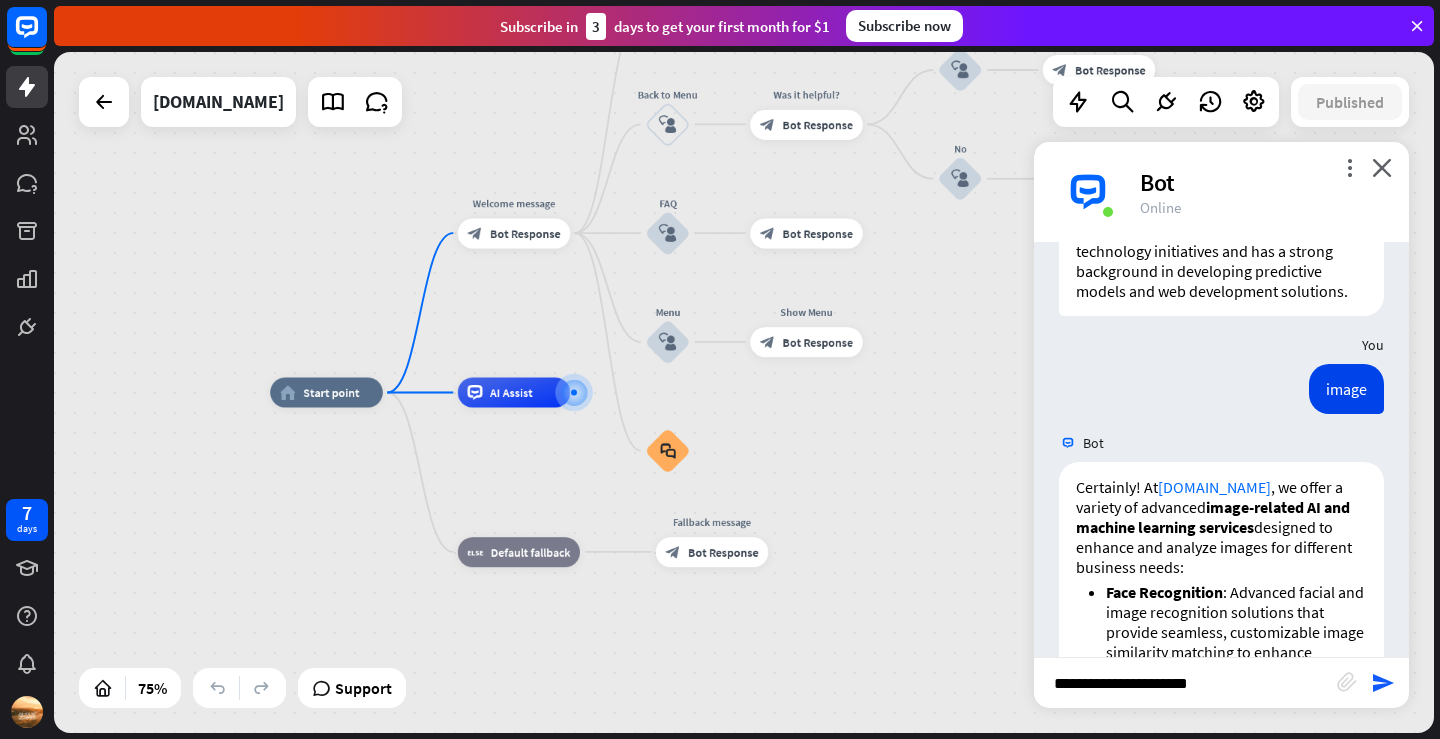 type 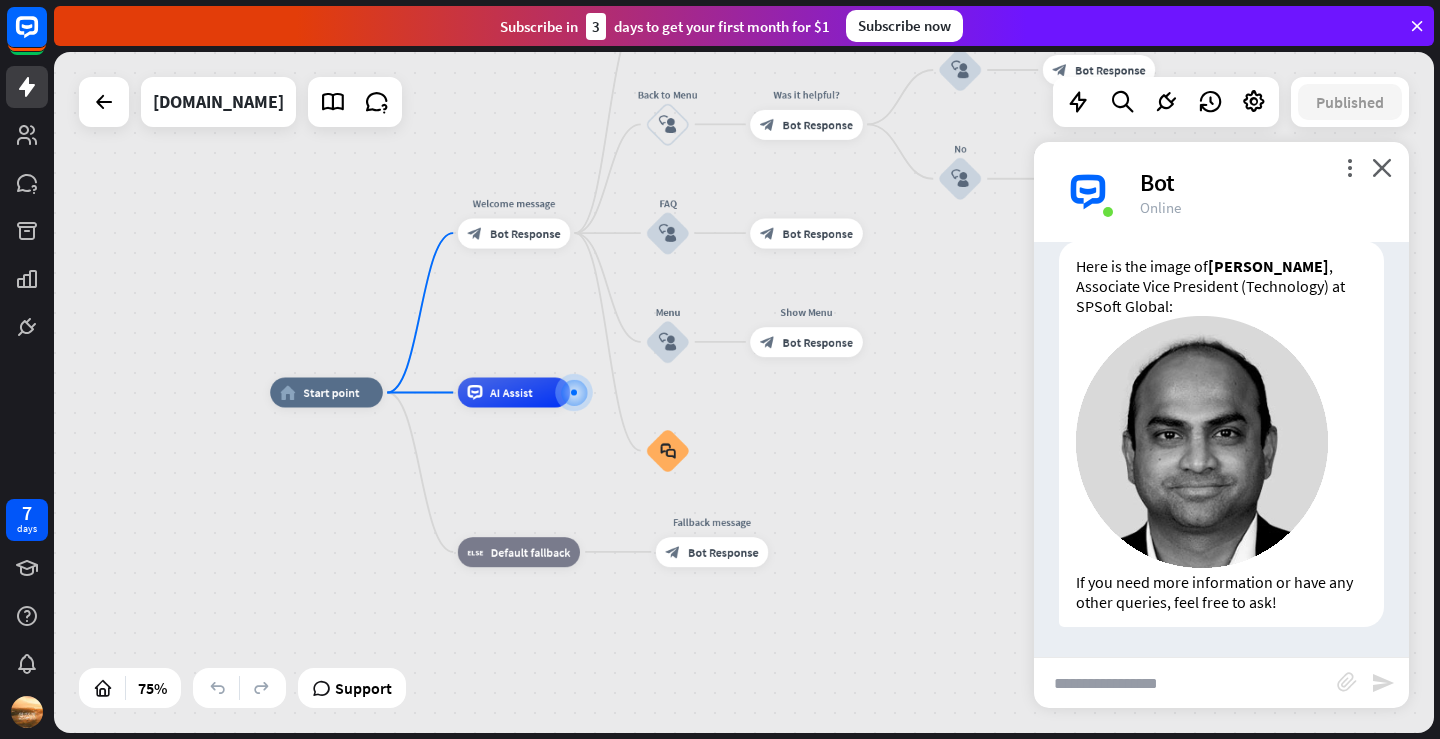 scroll, scrollTop: 3008, scrollLeft: 0, axis: vertical 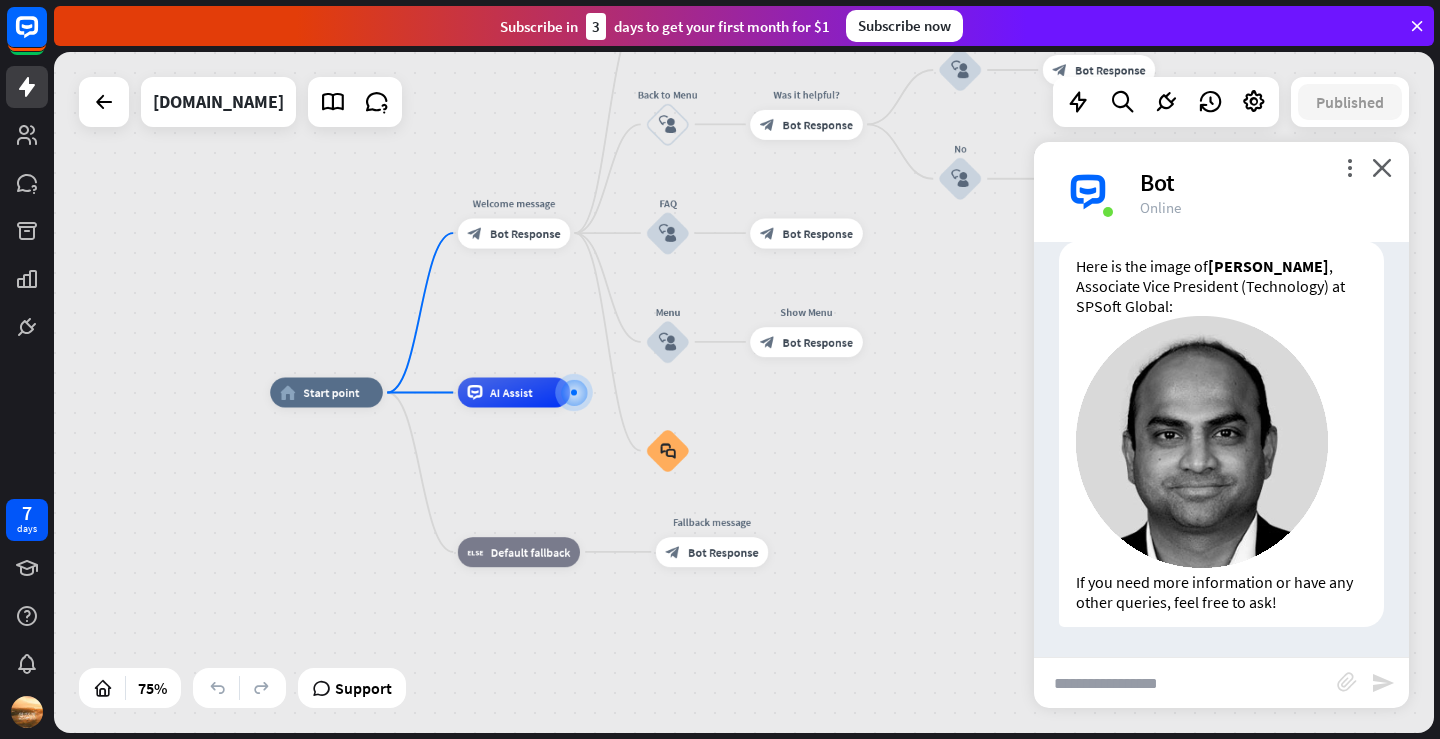 click on "home_2   Start point                 Welcome message   block_bot_response   Bot Response                 About us   block_user_input                 Provide company information   block_bot_response   Bot Response                 Back to Menu   block_user_input                 Was it helpful?   block_bot_response   Bot Response                 Yes   block_user_input                 Thank you!   block_bot_response   Bot Response                 No   block_user_input                 Back to Menu   block_goto   Go to step                 FAQ   block_user_input                   block_bot_response   Bot Response                 Menu   block_user_input                 Show Menu   block_bot_response   Bot Response                   block_faq                     AI Assist                       block_fallback   Default fallback                 Fallback message   block_bot_response   Bot Response" at bounding box center (744, 392) 